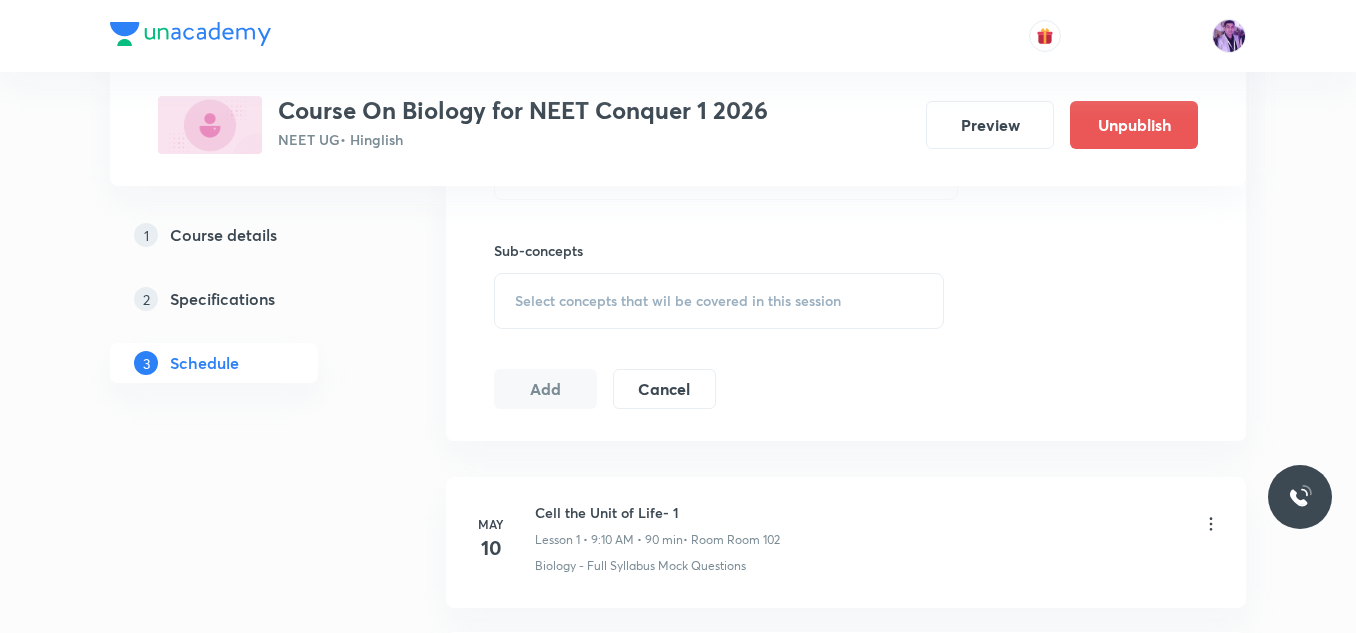 scroll, scrollTop: 0, scrollLeft: 0, axis: both 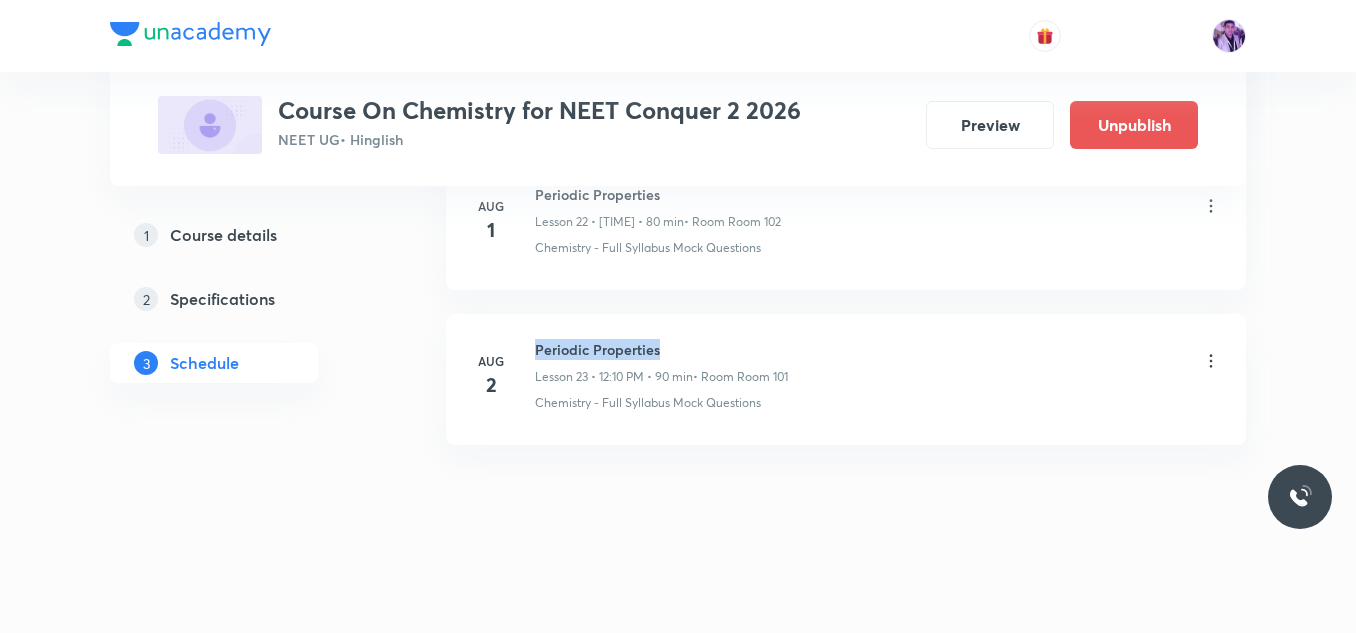 drag, startPoint x: 535, startPoint y: 349, endPoint x: 675, endPoint y: 347, distance: 140.01428 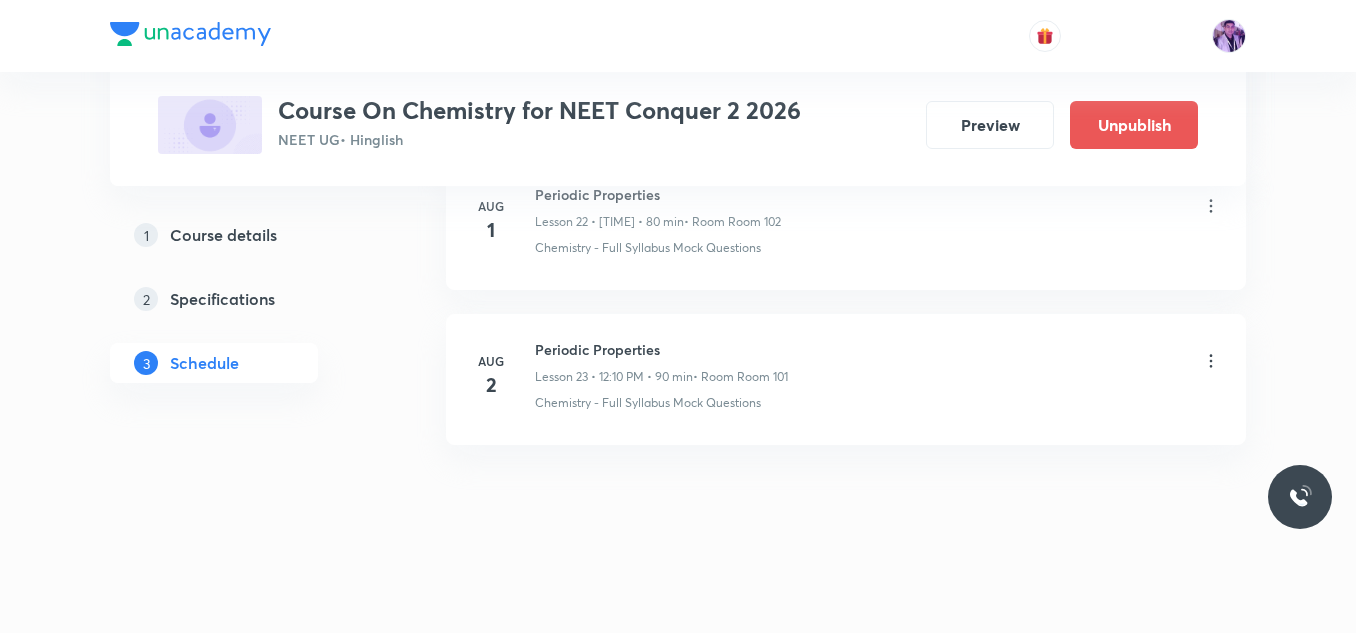 click 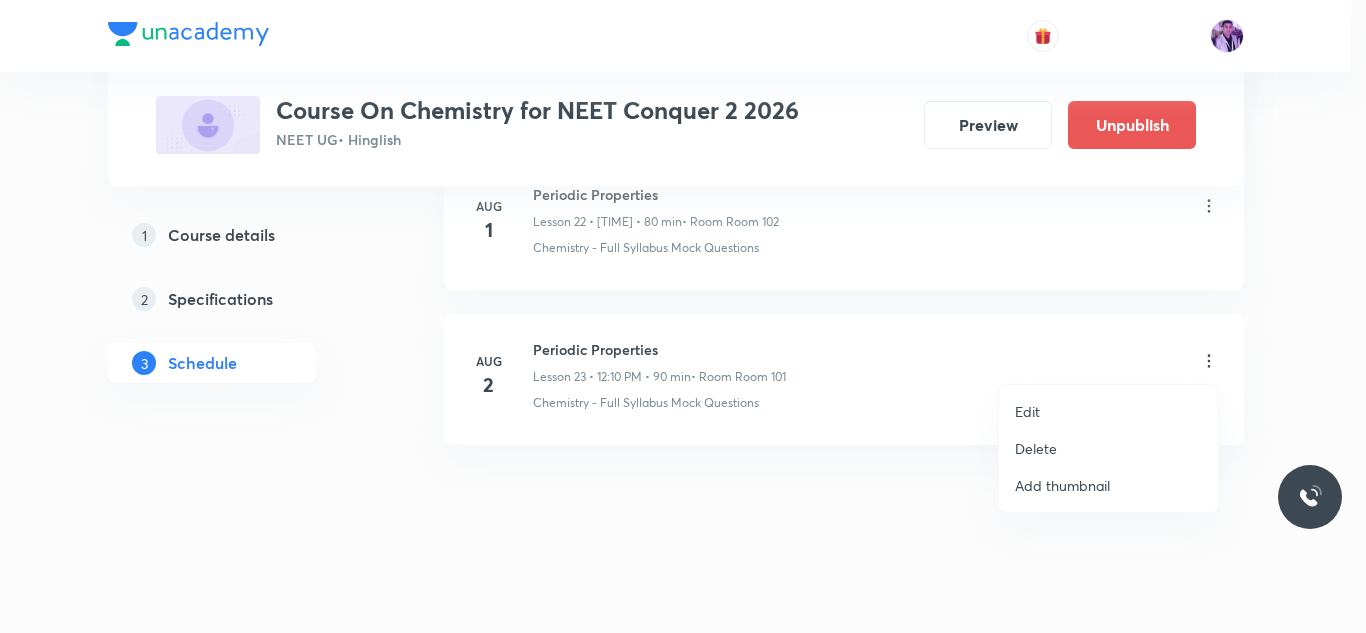 click on "Edit" at bounding box center (1108, 411) 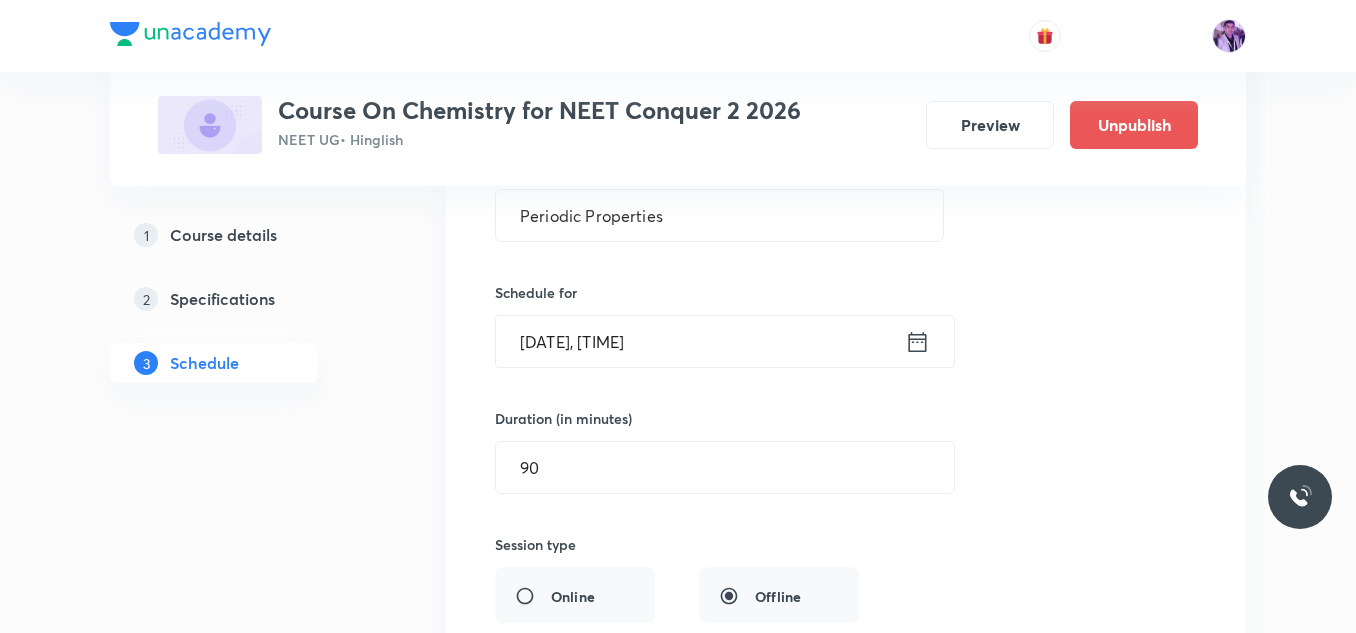 scroll, scrollTop: 3785, scrollLeft: 0, axis: vertical 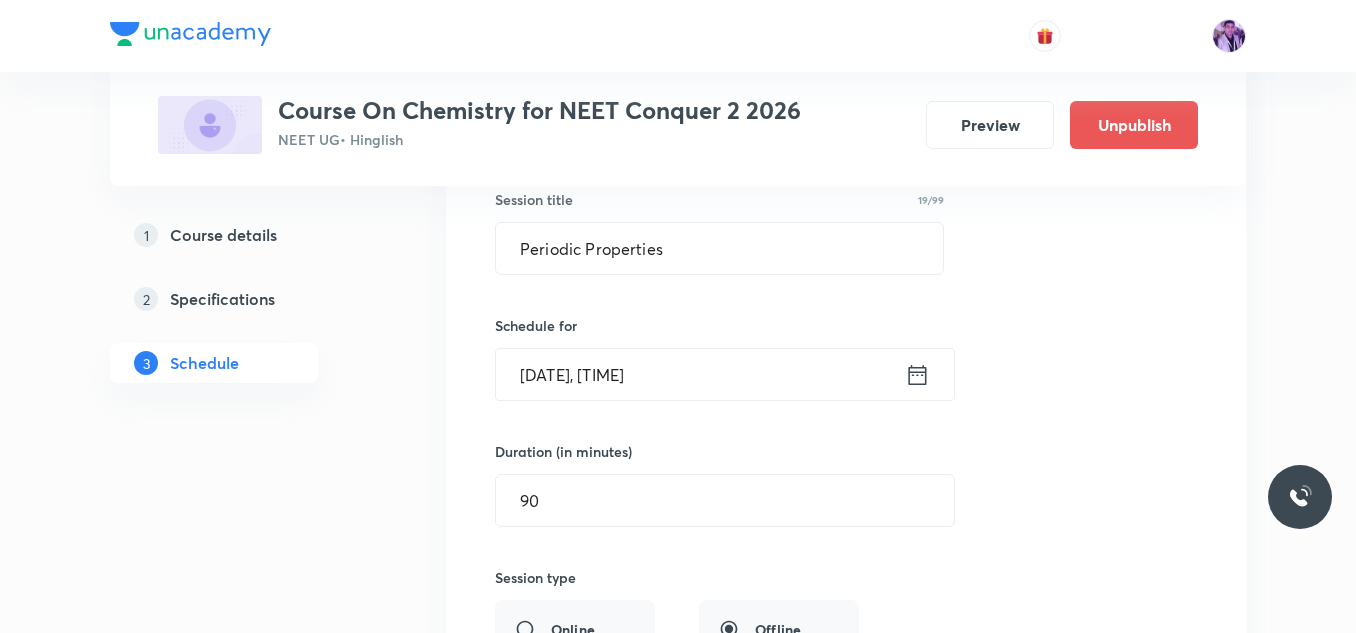 click on "Session title 19/99 Periodic Properties ​​​​ Schedule for [DATE], [TIME] ​​​​ Duration (in minutes) 90 ​​​​​​ Session type Online Offline Room Room 101 Sub-concepts Chemistry - Full Syllabus Mock Questions CLEAR Save Cancel" at bounding box center (846, 584) 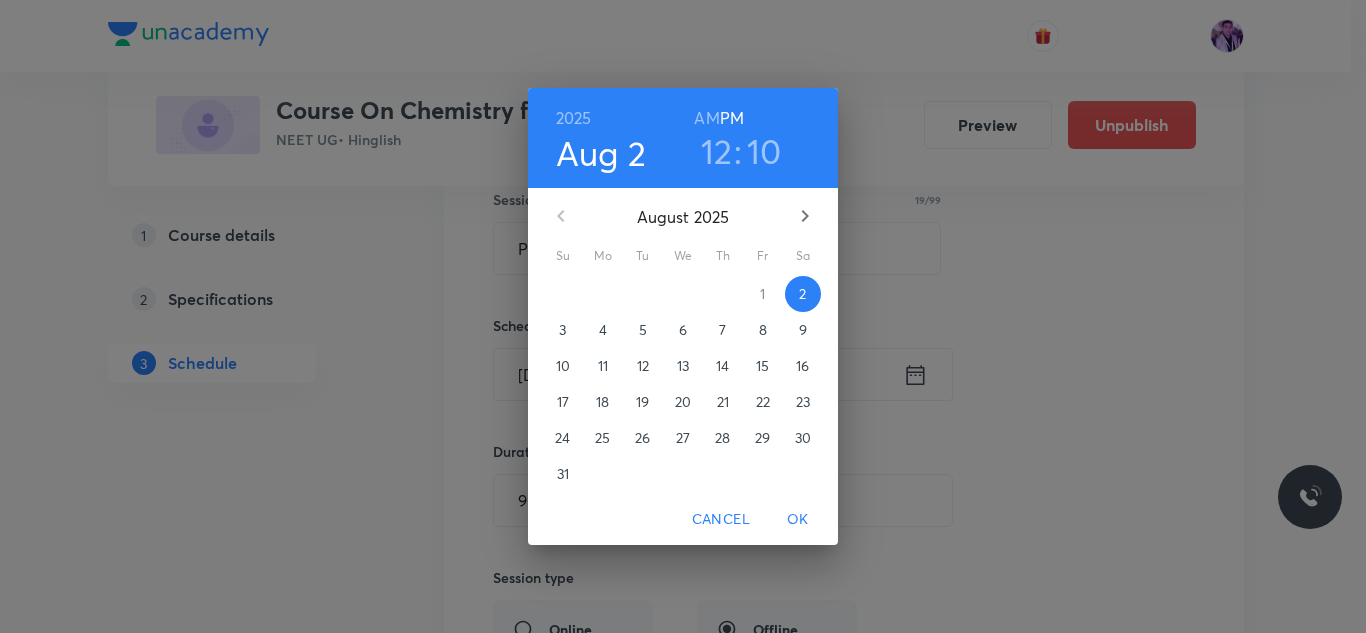 click on "AM" at bounding box center [706, 118] 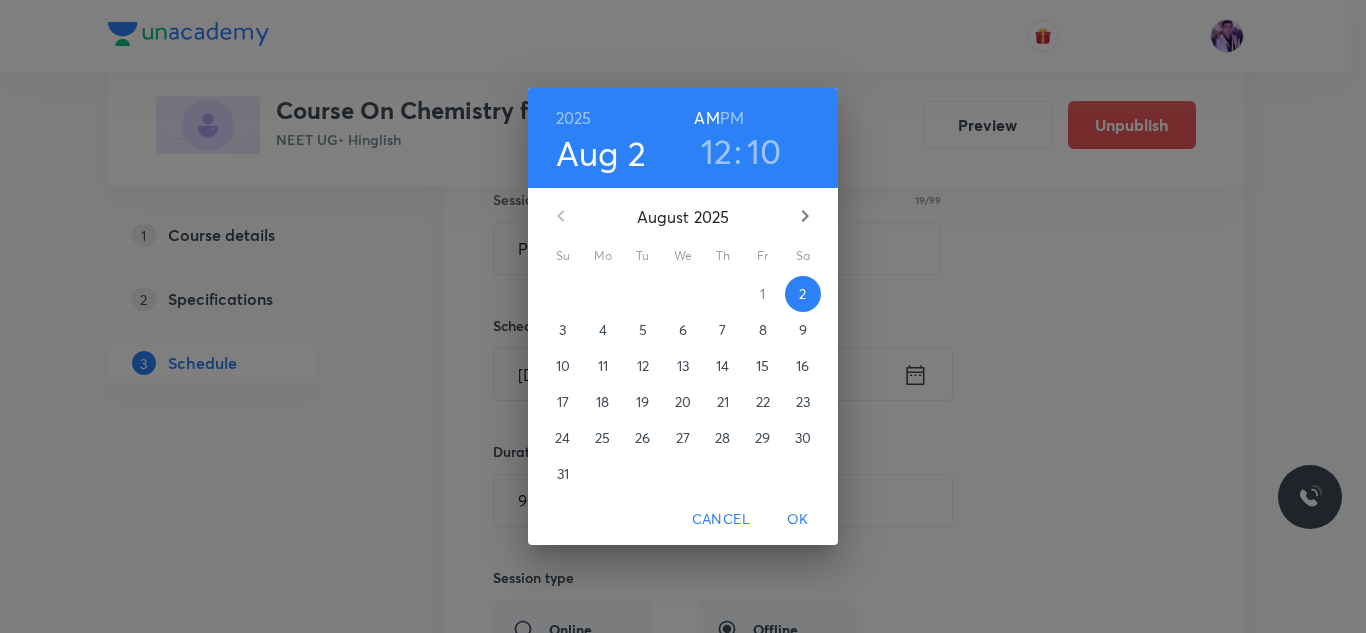 click on "12" at bounding box center [717, 151] 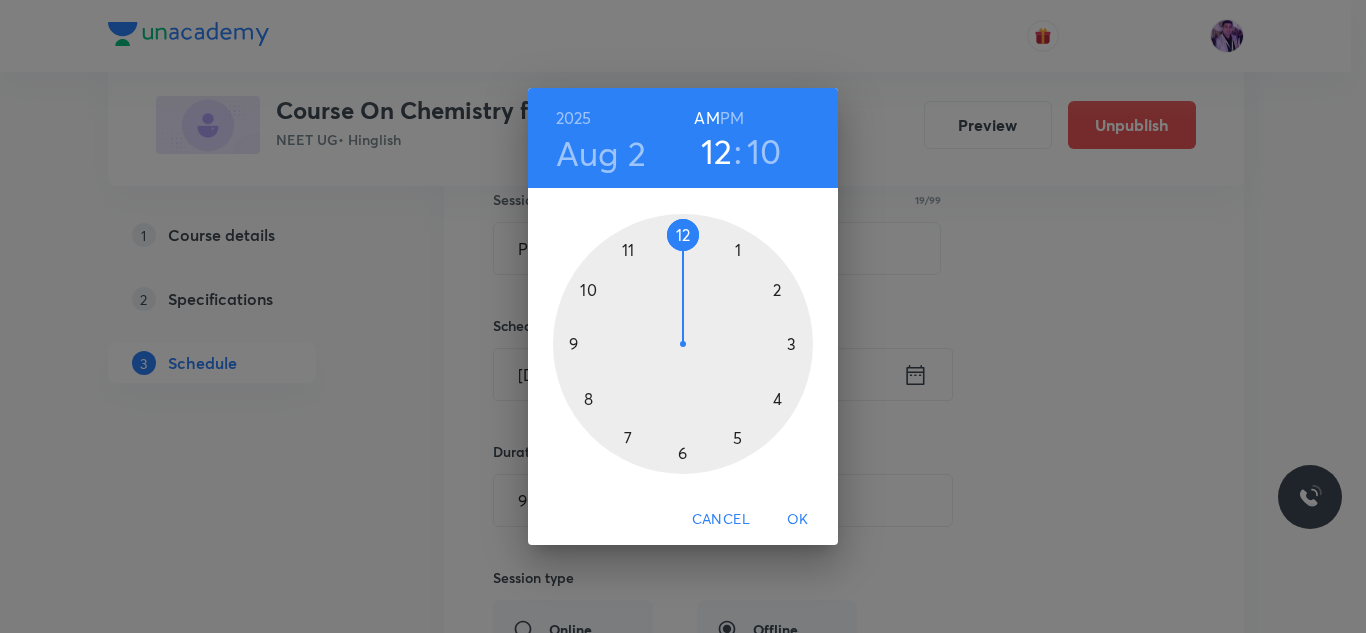 click at bounding box center (683, 344) 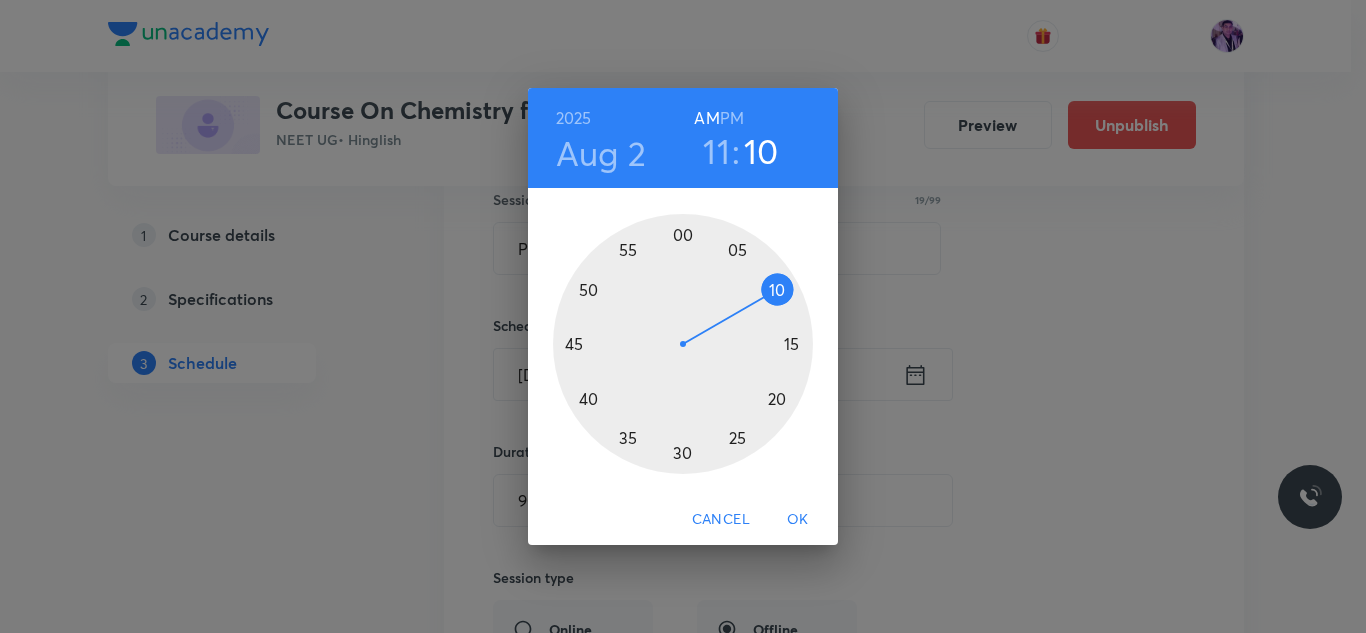 click at bounding box center [683, 344] 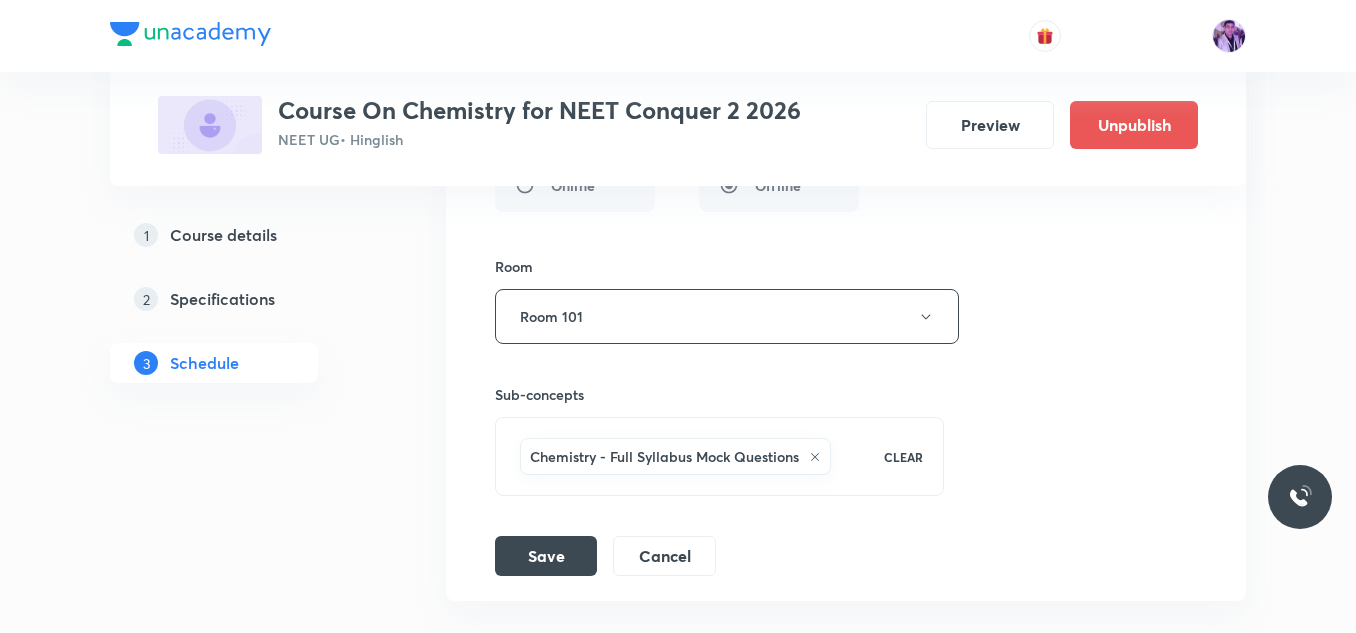 scroll, scrollTop: 4285, scrollLeft: 0, axis: vertical 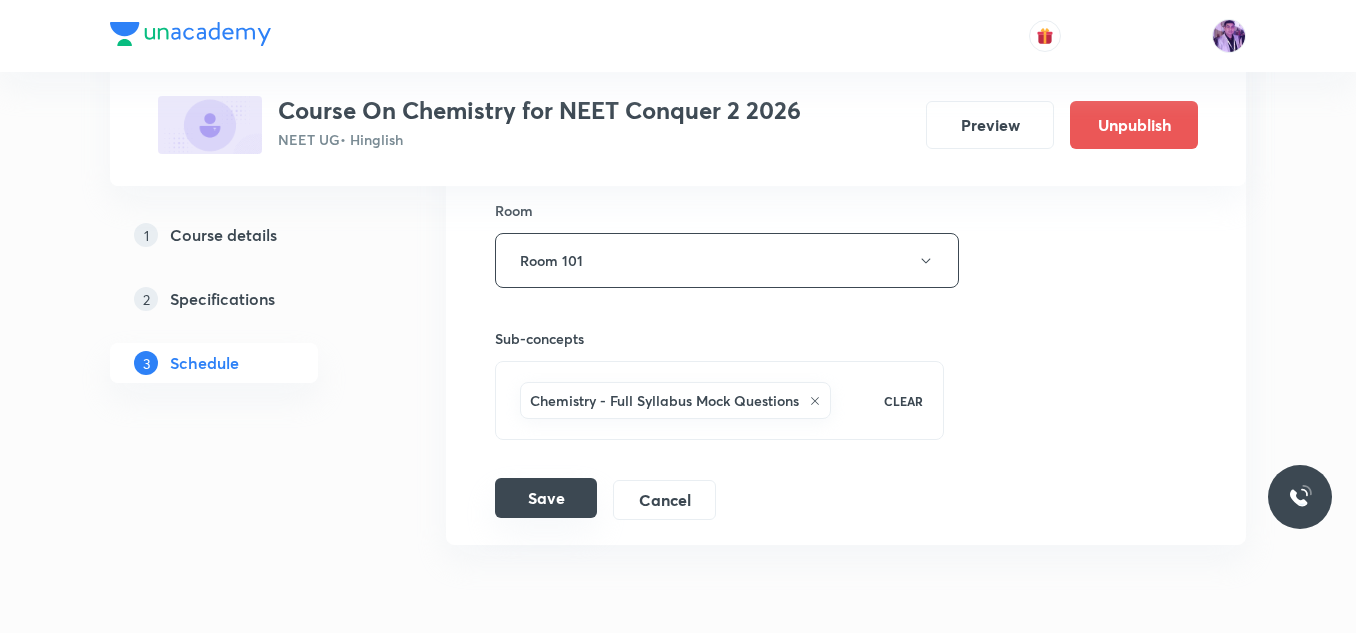 click on "Save" at bounding box center [546, 498] 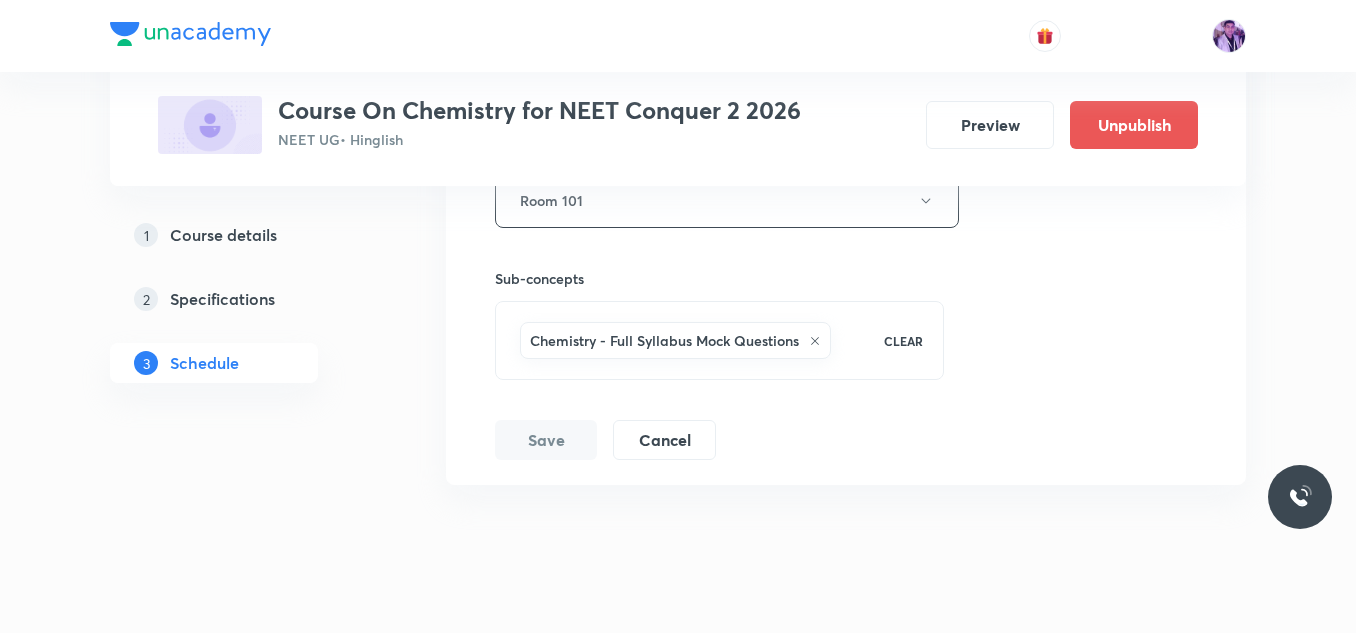scroll, scrollTop: 4385, scrollLeft: 0, axis: vertical 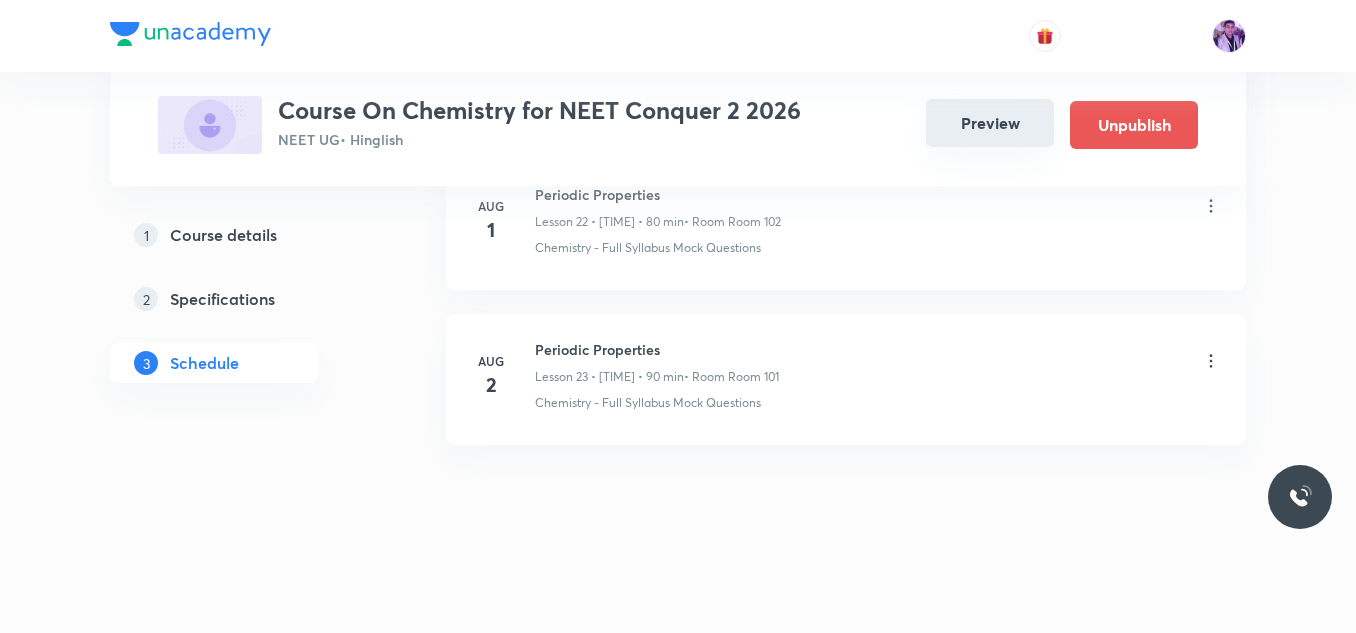 click on "Preview" at bounding box center [990, 123] 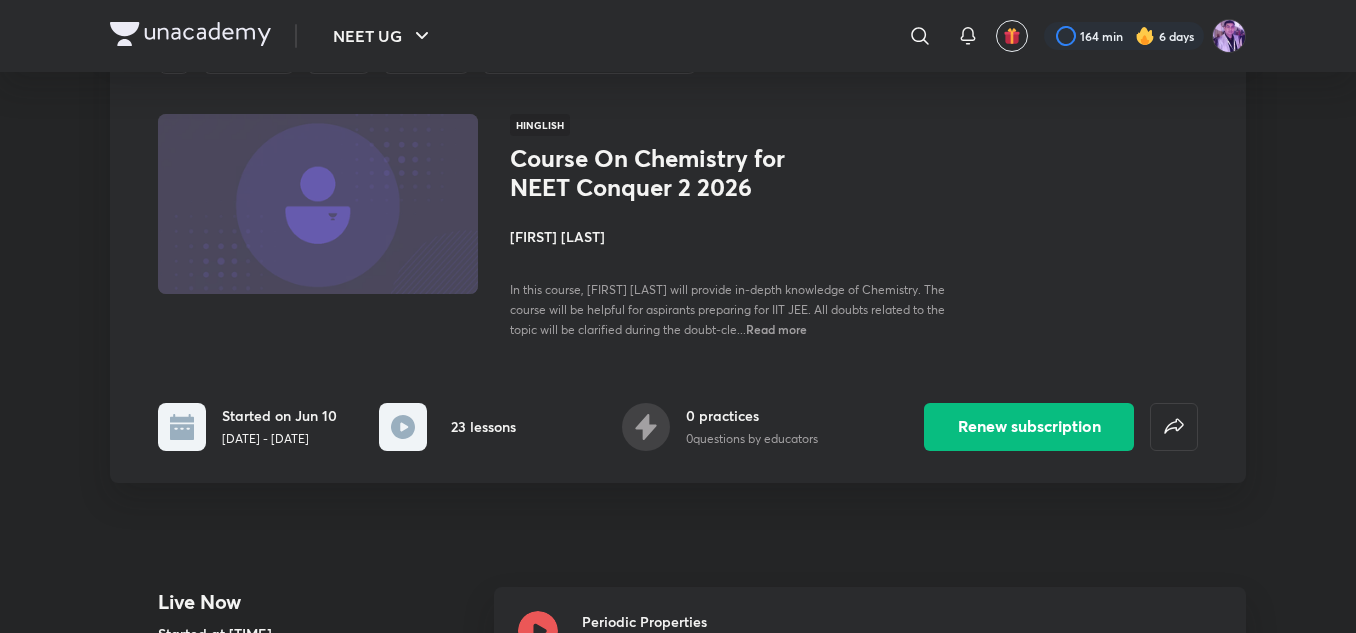 scroll, scrollTop: 400, scrollLeft: 0, axis: vertical 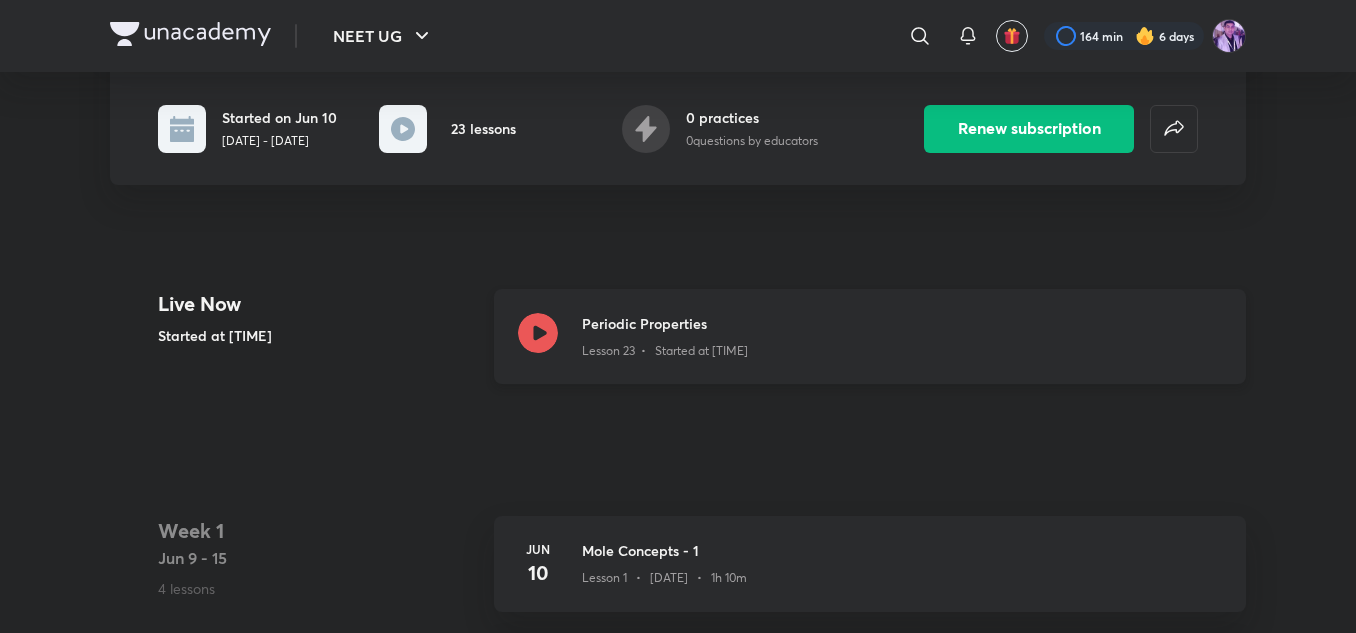click 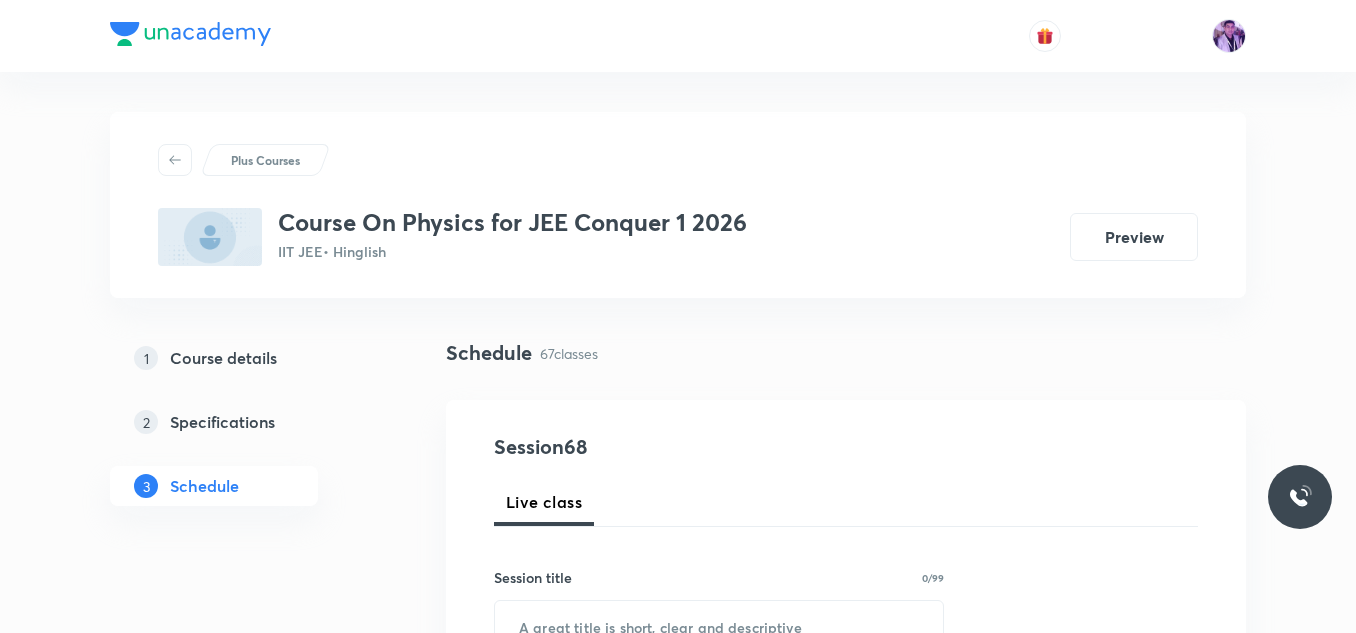 scroll, scrollTop: 11355, scrollLeft: 0, axis: vertical 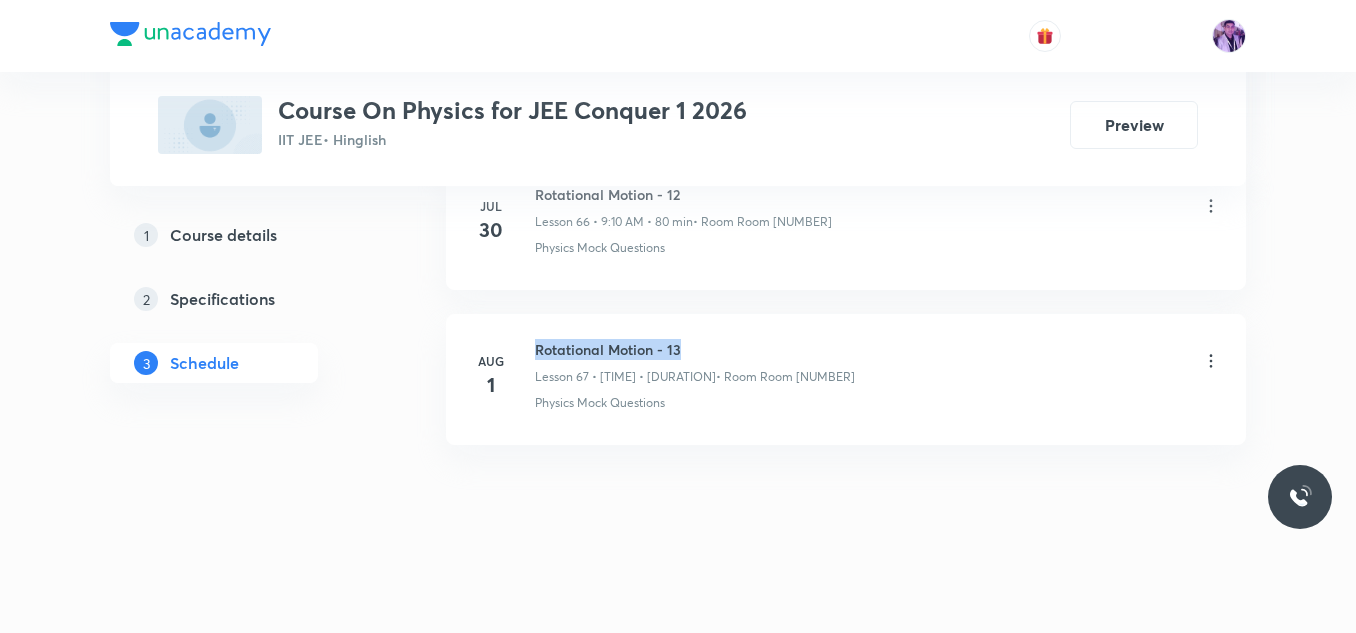 drag, startPoint x: 541, startPoint y: 350, endPoint x: 685, endPoint y: 352, distance: 144.01389 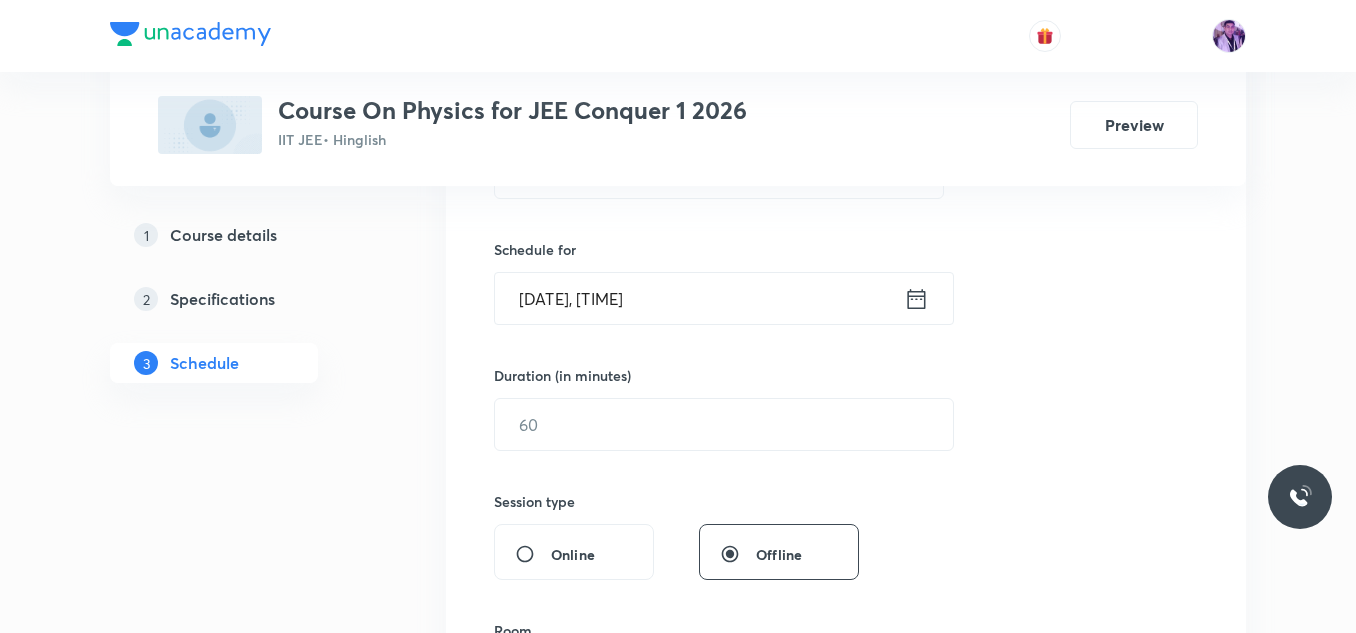 scroll, scrollTop: 398, scrollLeft: 0, axis: vertical 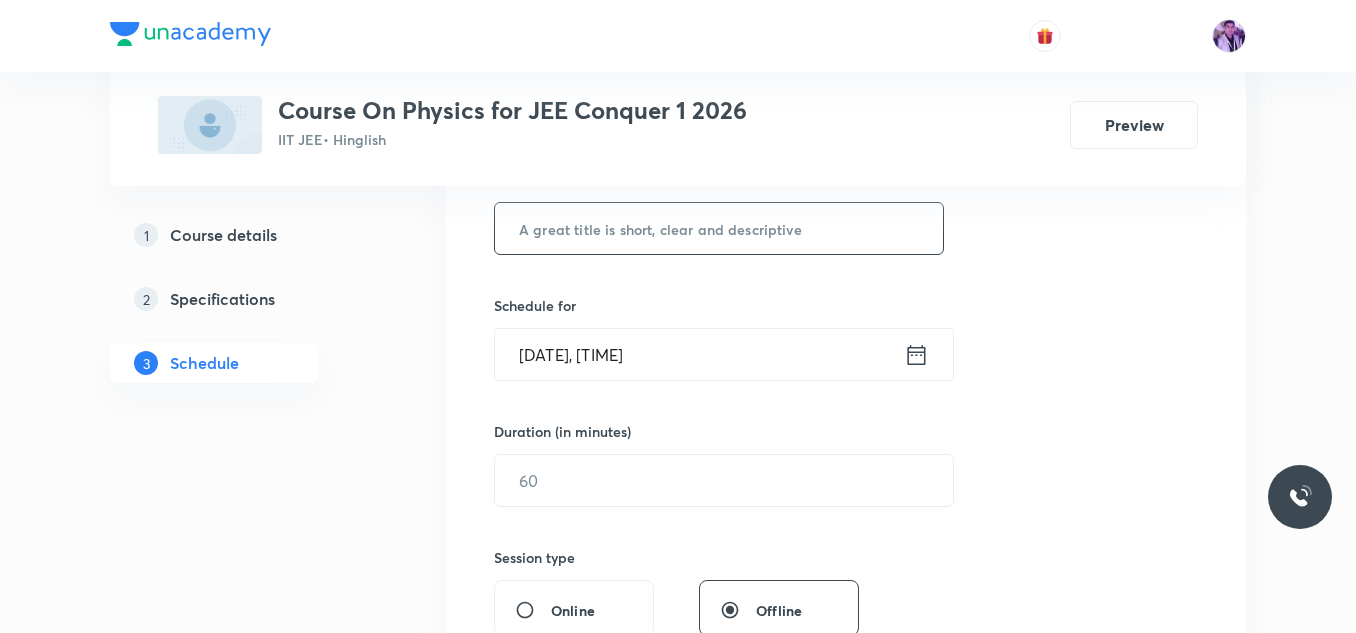 click at bounding box center [719, 228] 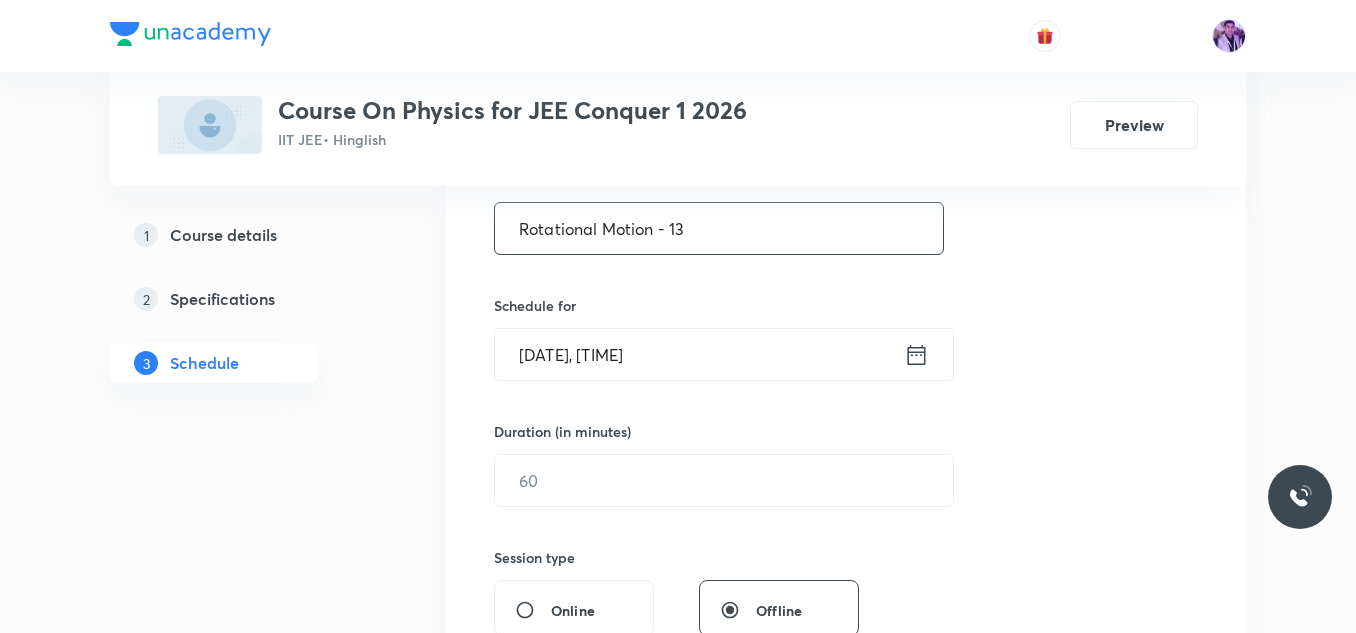 click on "Rotational Motion - 13" at bounding box center (719, 228) 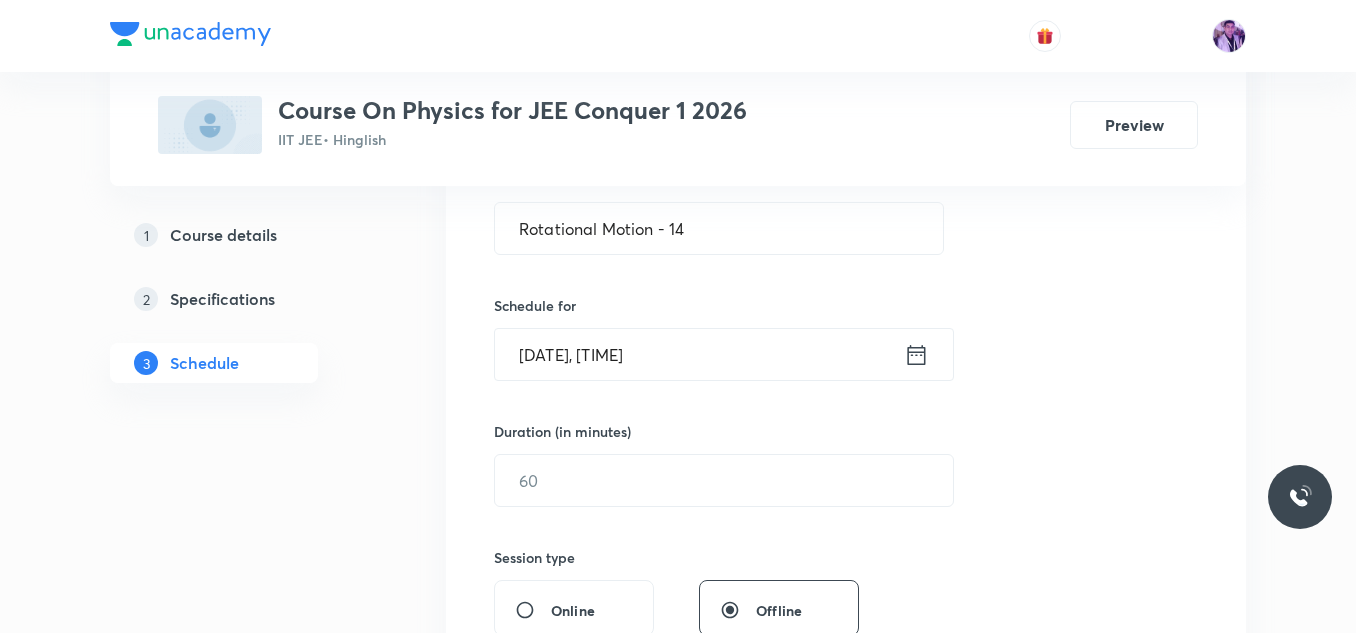 click on "Aug 2, 2025, 12:02 PM" at bounding box center [699, 354] 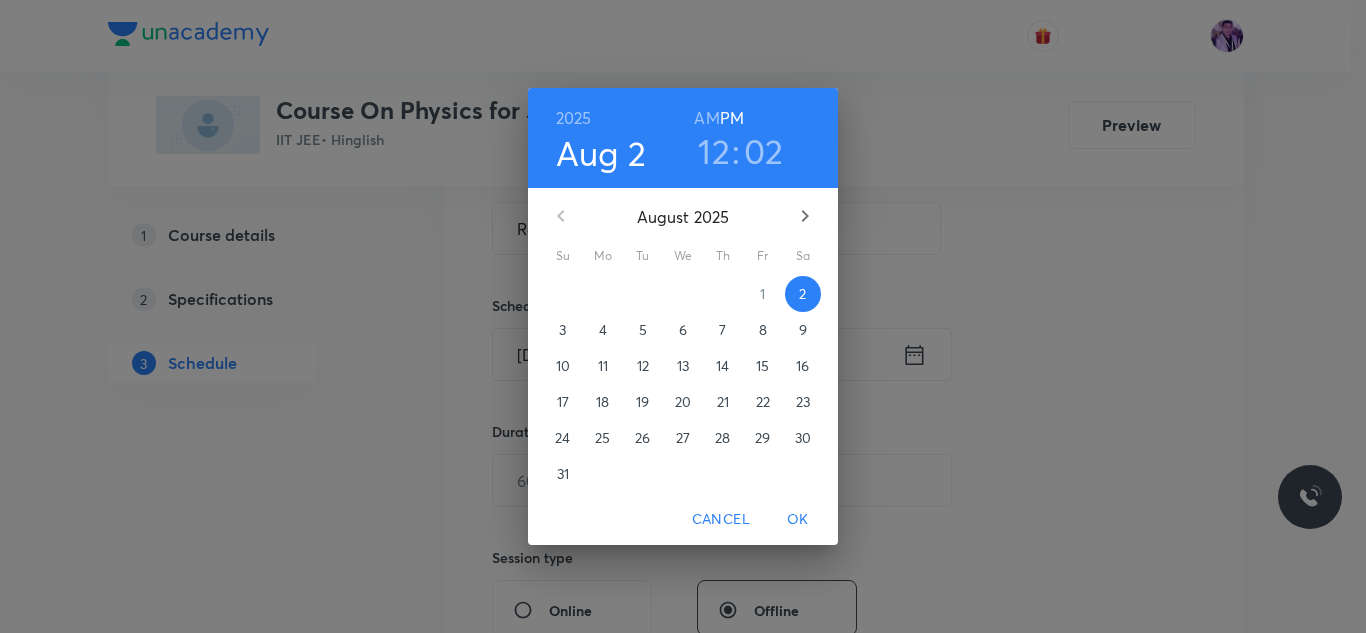 drag, startPoint x: 764, startPoint y: 493, endPoint x: 745, endPoint y: 514, distance: 28.319605 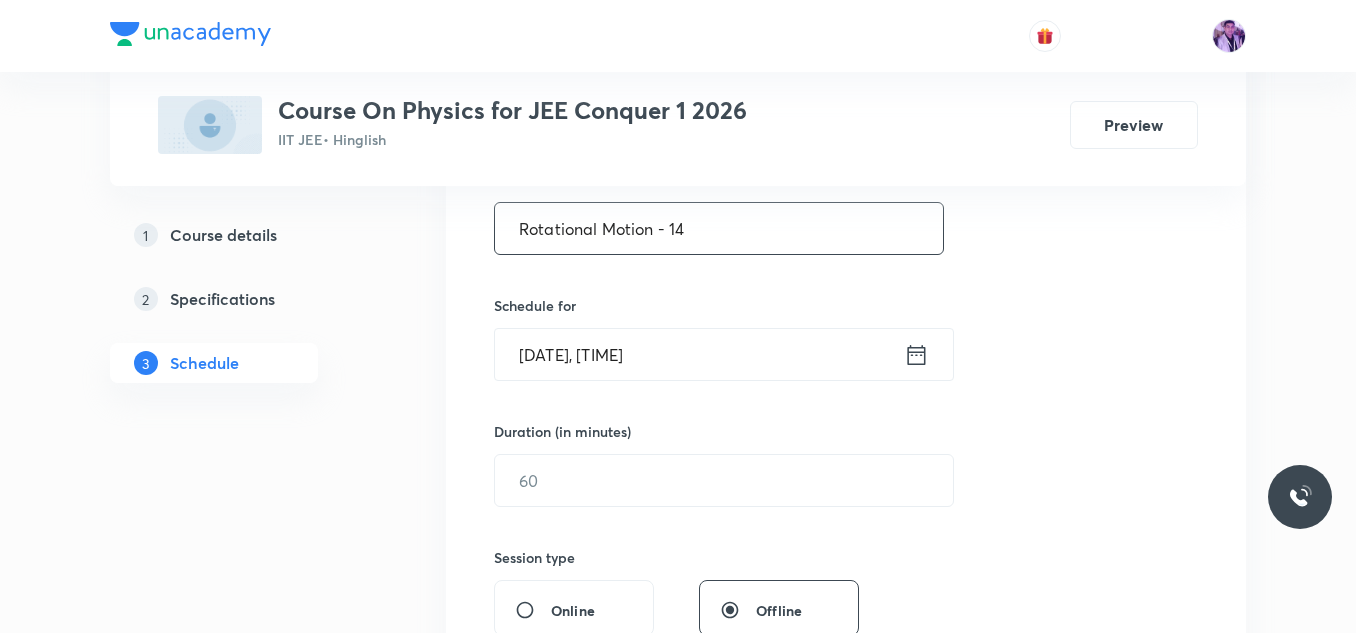 drag, startPoint x: 696, startPoint y: 230, endPoint x: 454, endPoint y: 225, distance: 242.05165 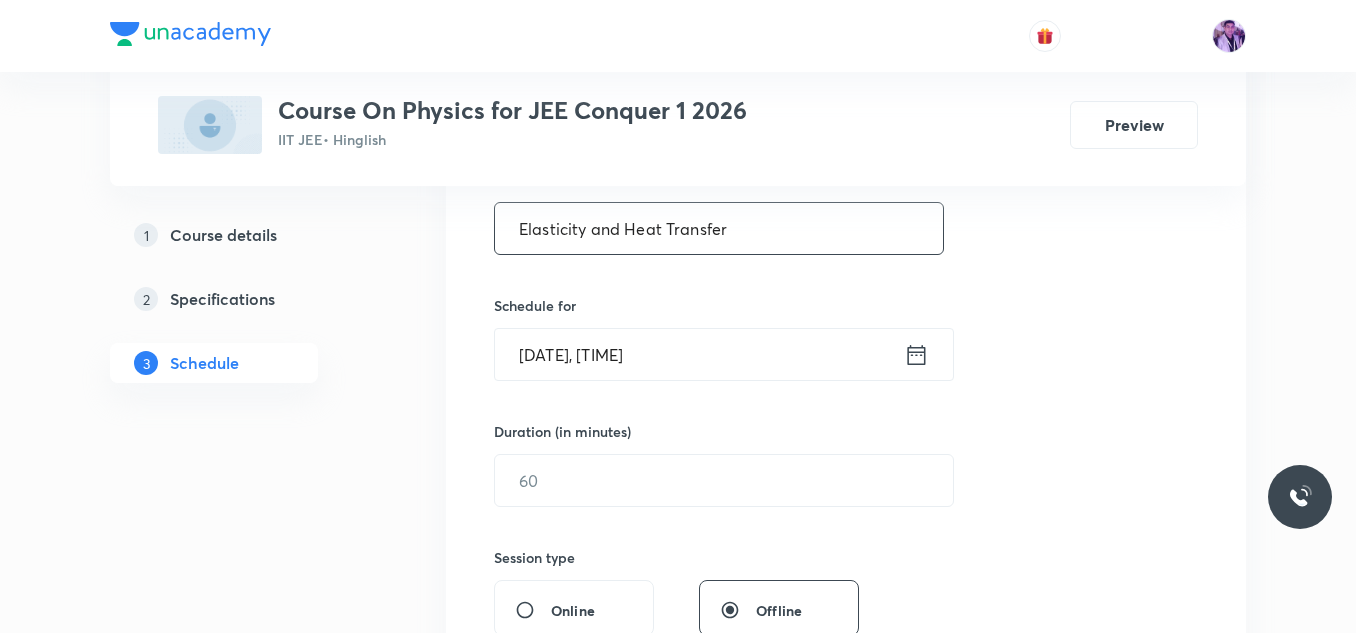 type on "Elasticity and Heat Transfer" 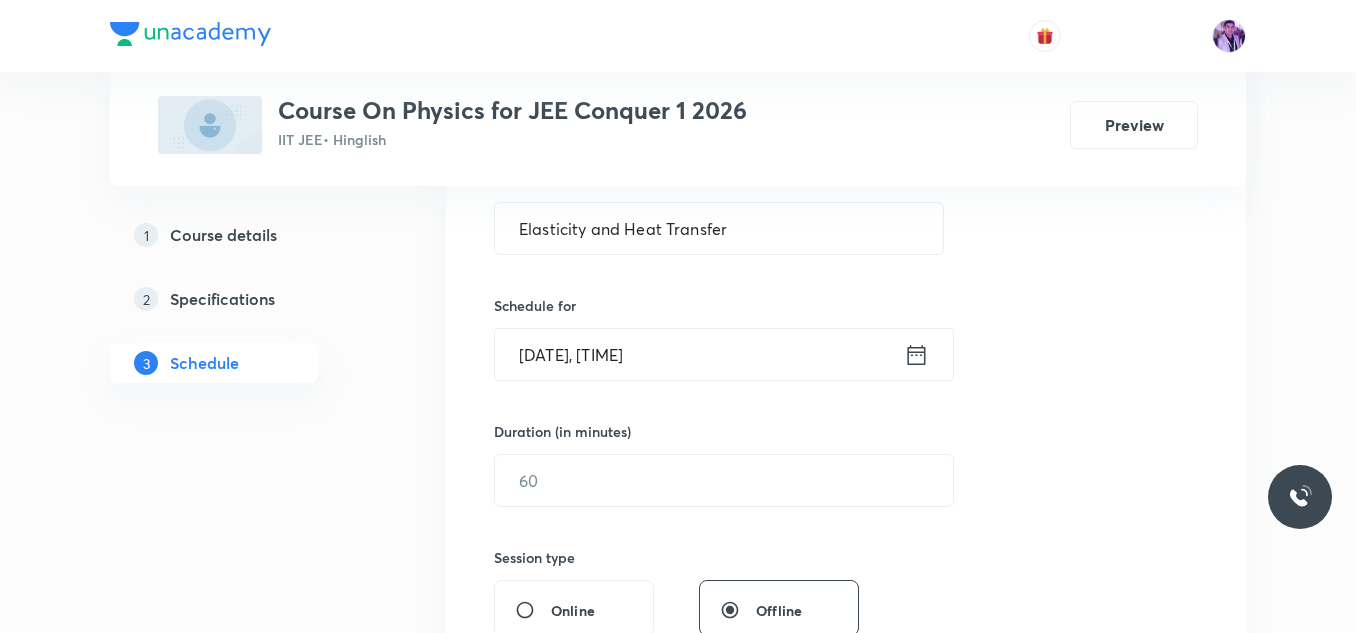 click on "Aug 2, 2025, 12:02 PM" at bounding box center [699, 354] 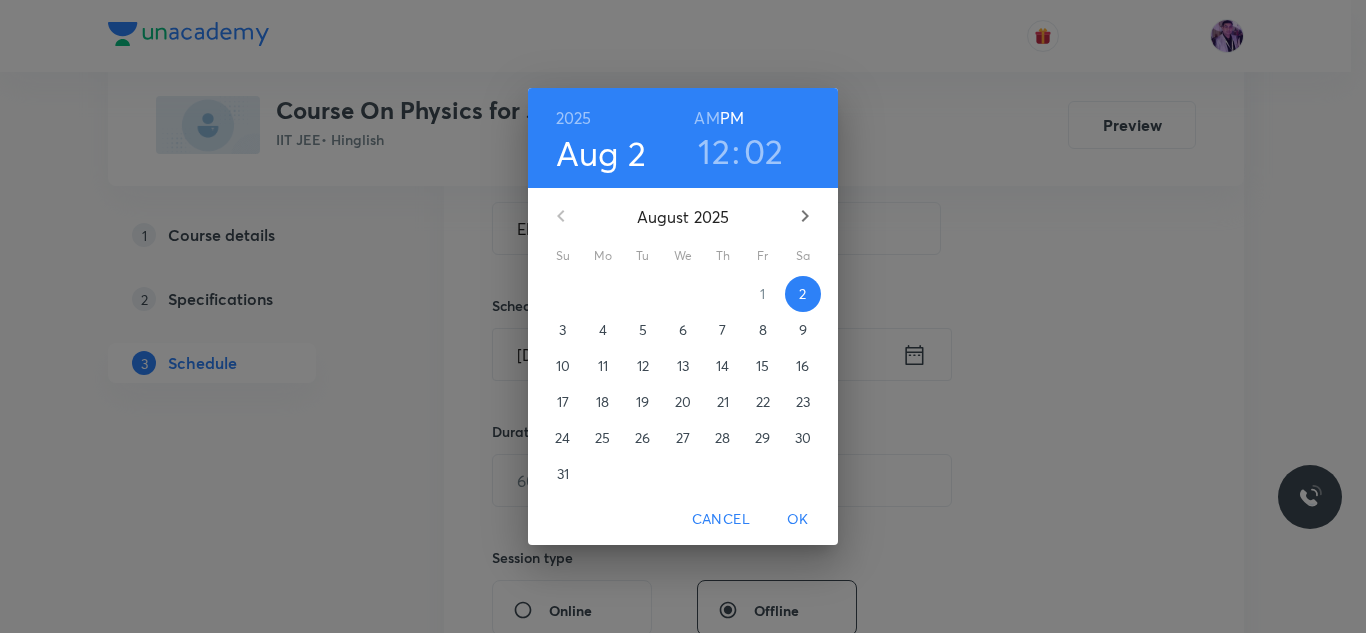 click on "02" at bounding box center (764, 151) 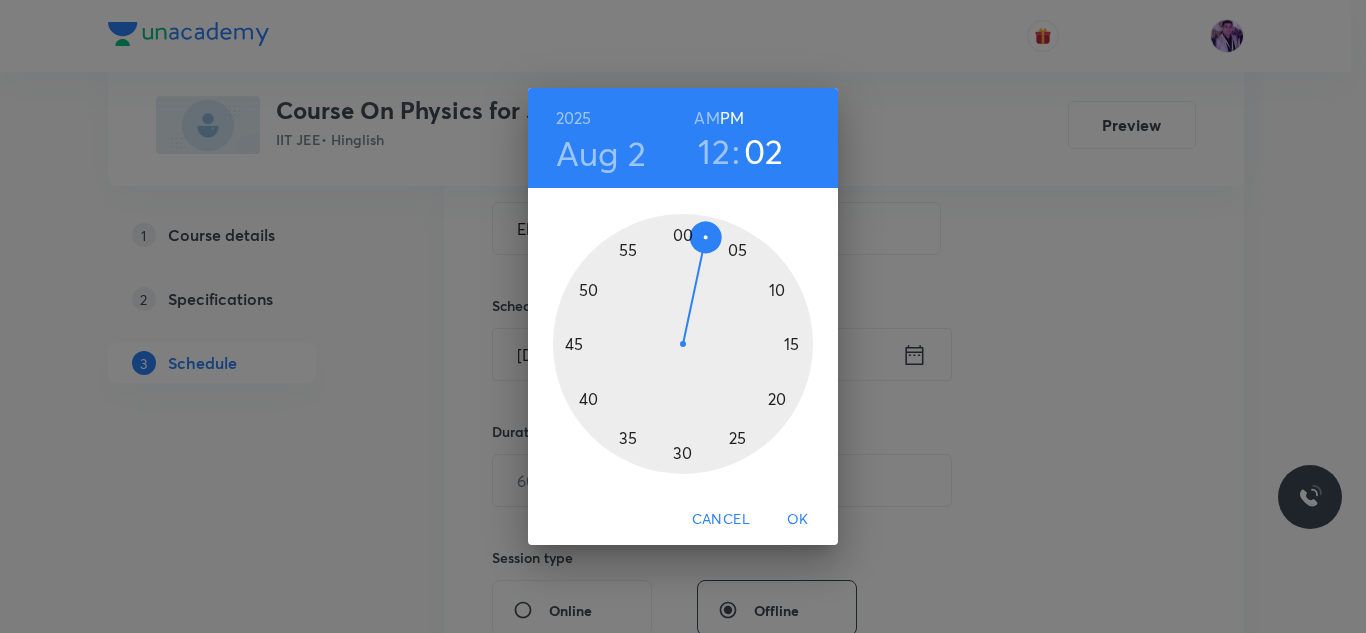 click at bounding box center (683, 344) 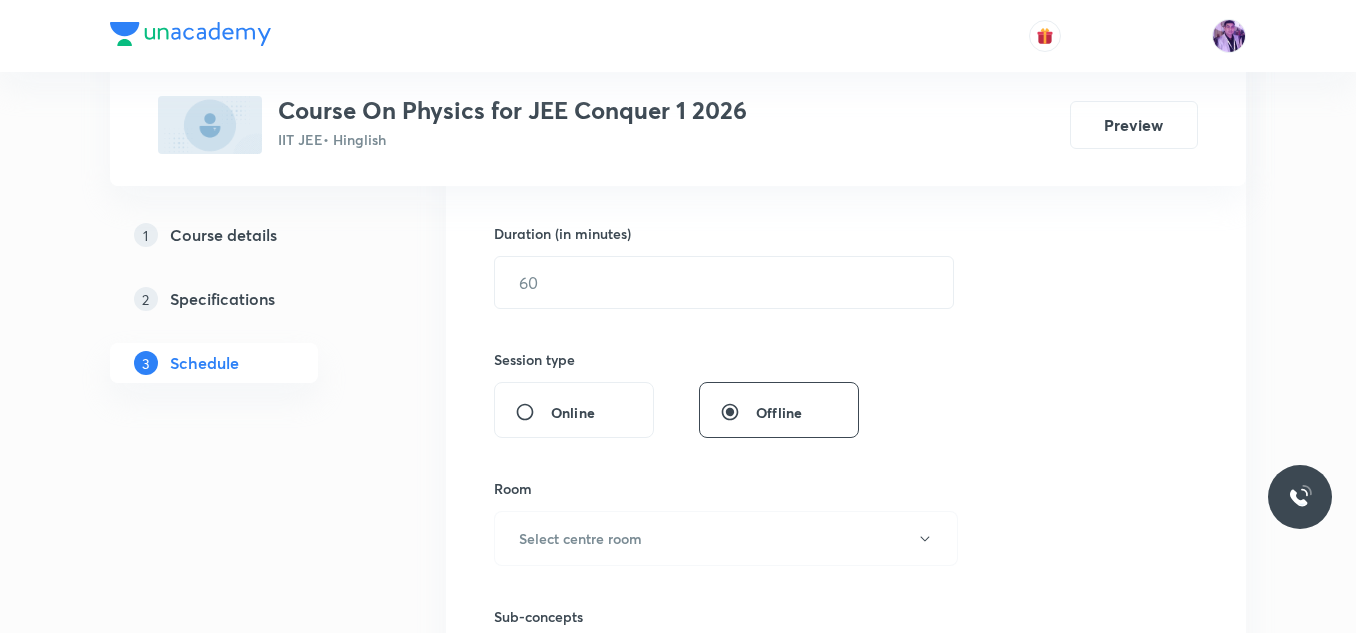 scroll, scrollTop: 598, scrollLeft: 0, axis: vertical 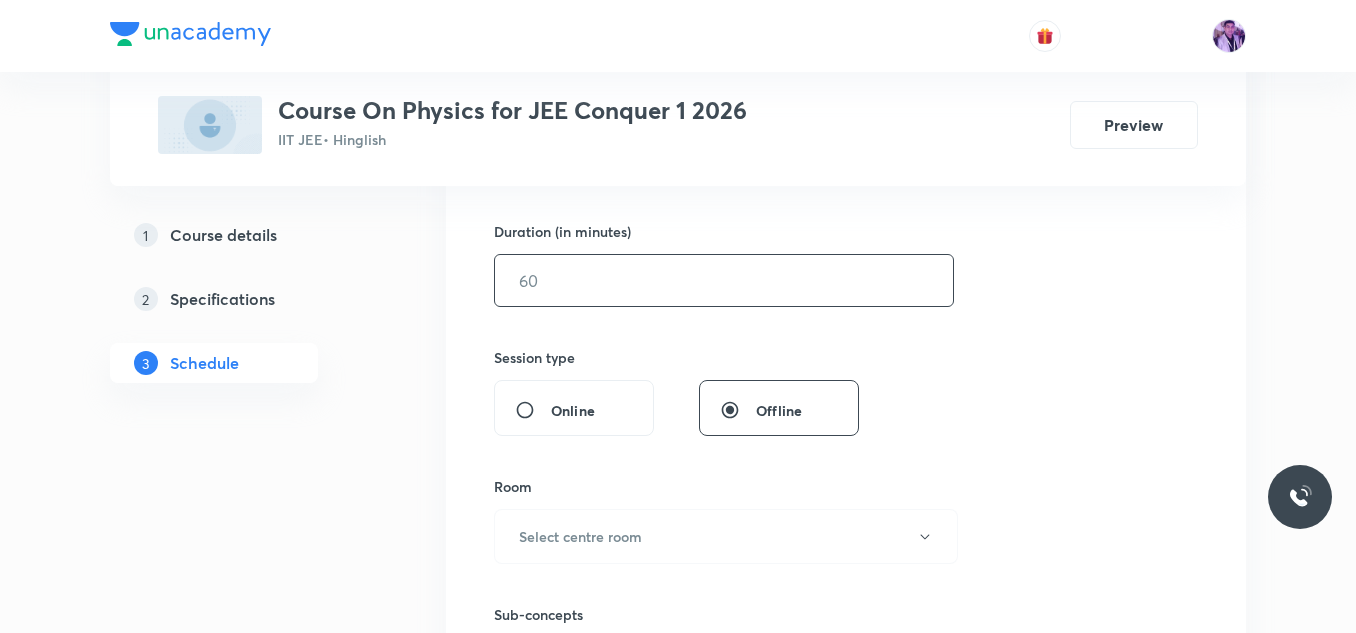 click at bounding box center [724, 280] 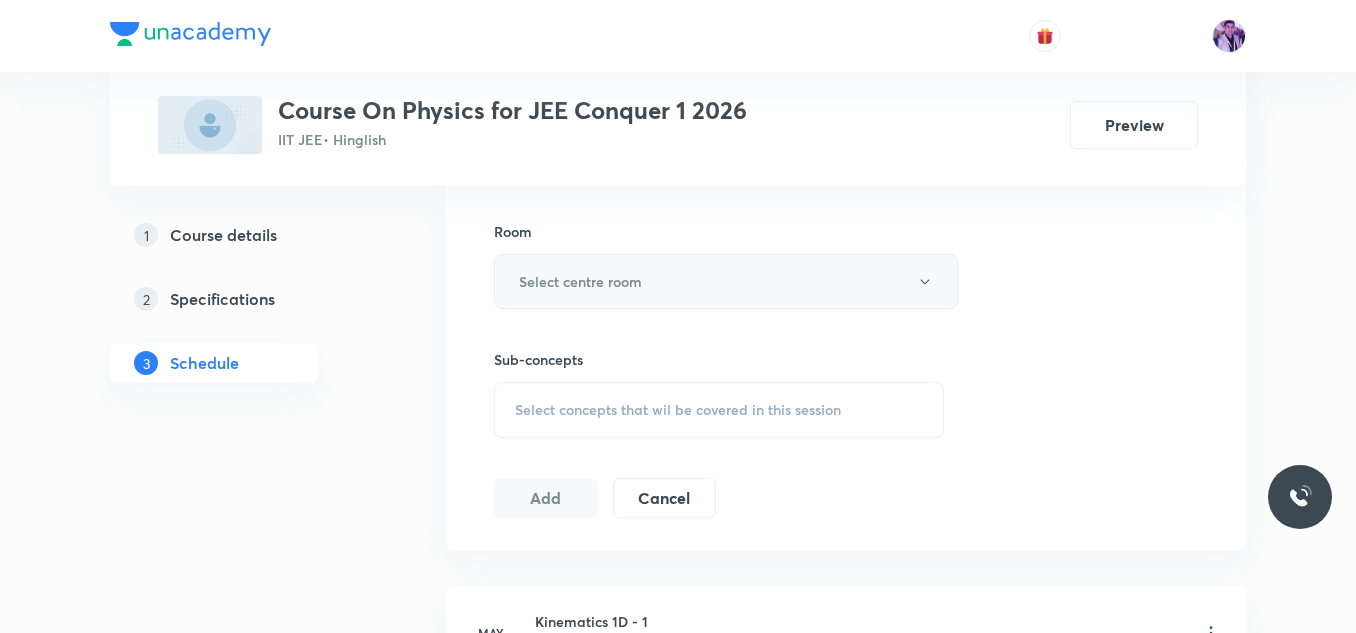 scroll, scrollTop: 898, scrollLeft: 0, axis: vertical 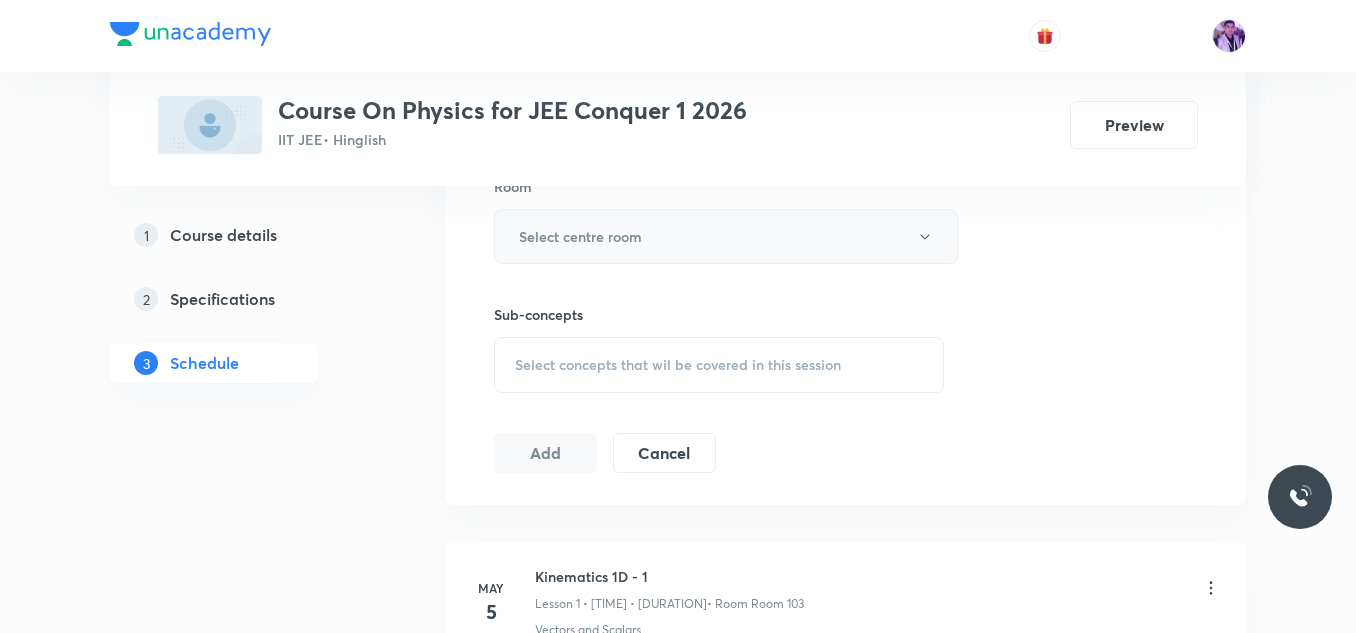 type on "75" 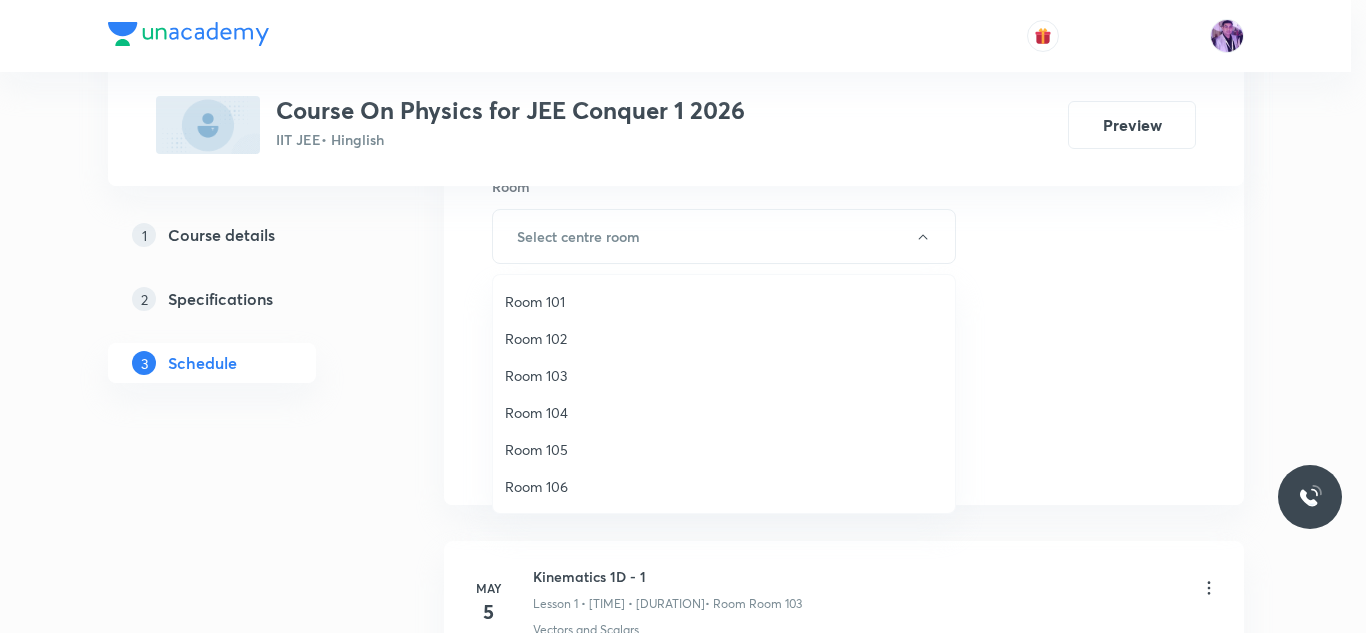 click on "Room 102" at bounding box center (724, 338) 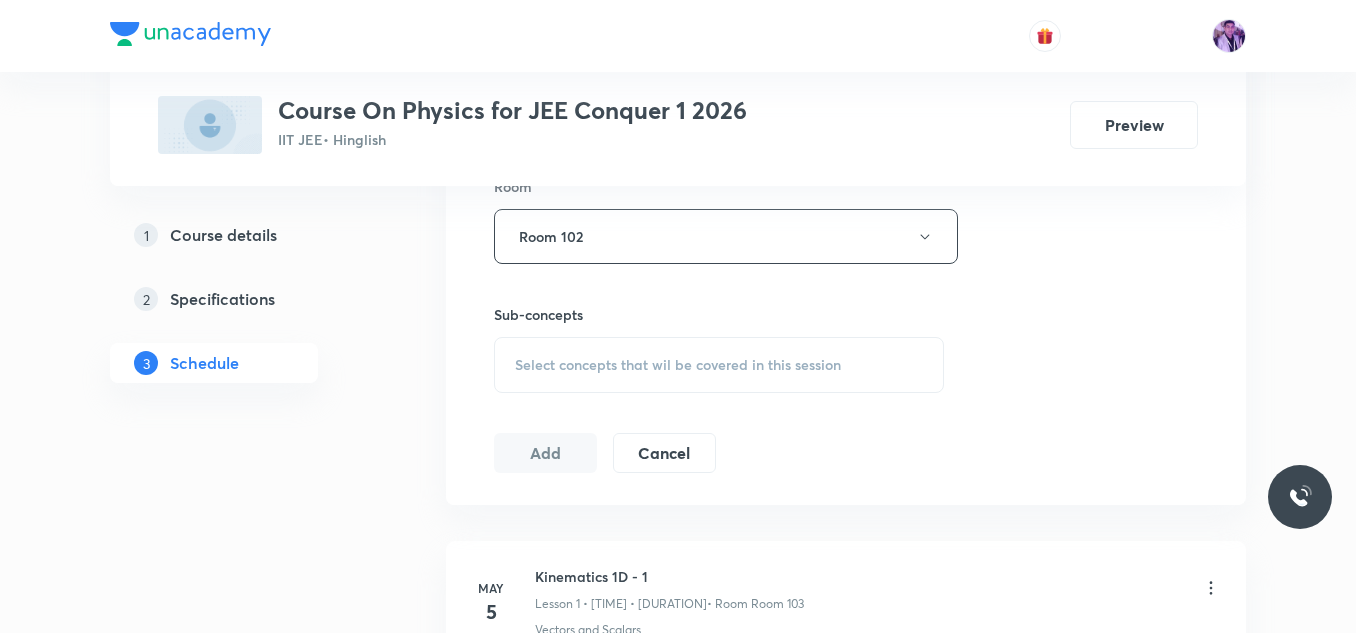 click on "Select concepts that wil be covered in this session" at bounding box center (678, 365) 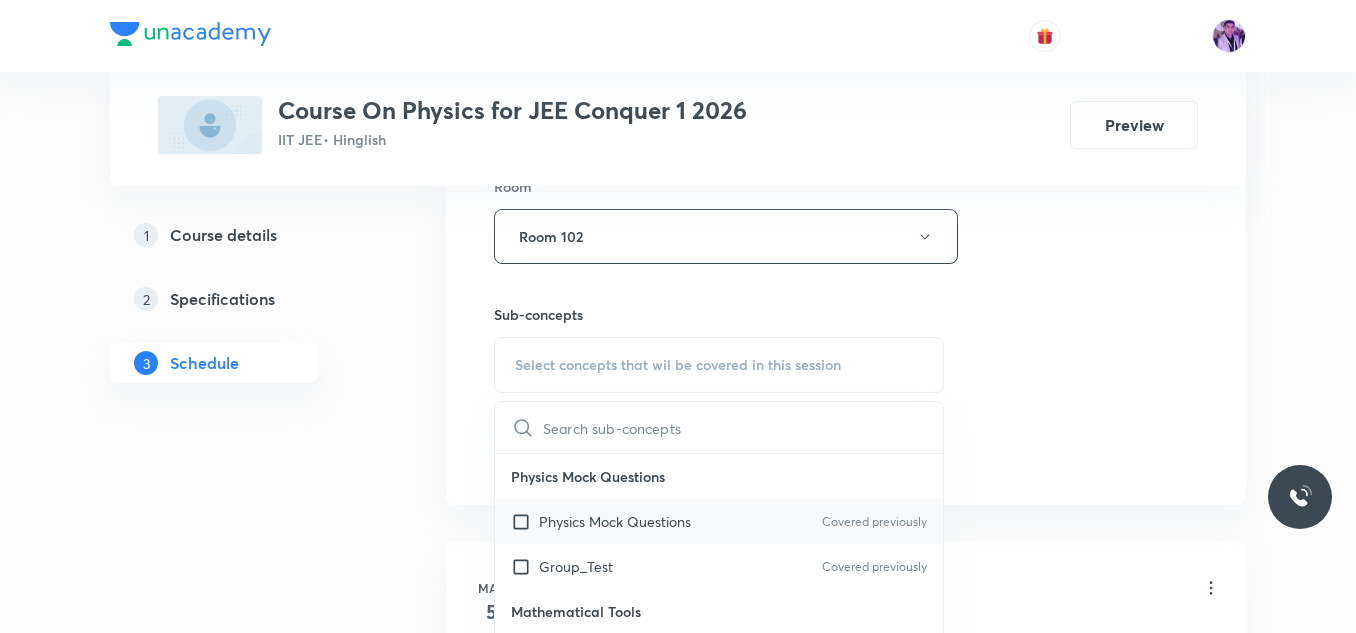 click on "Physics Mock Questions" at bounding box center [615, 521] 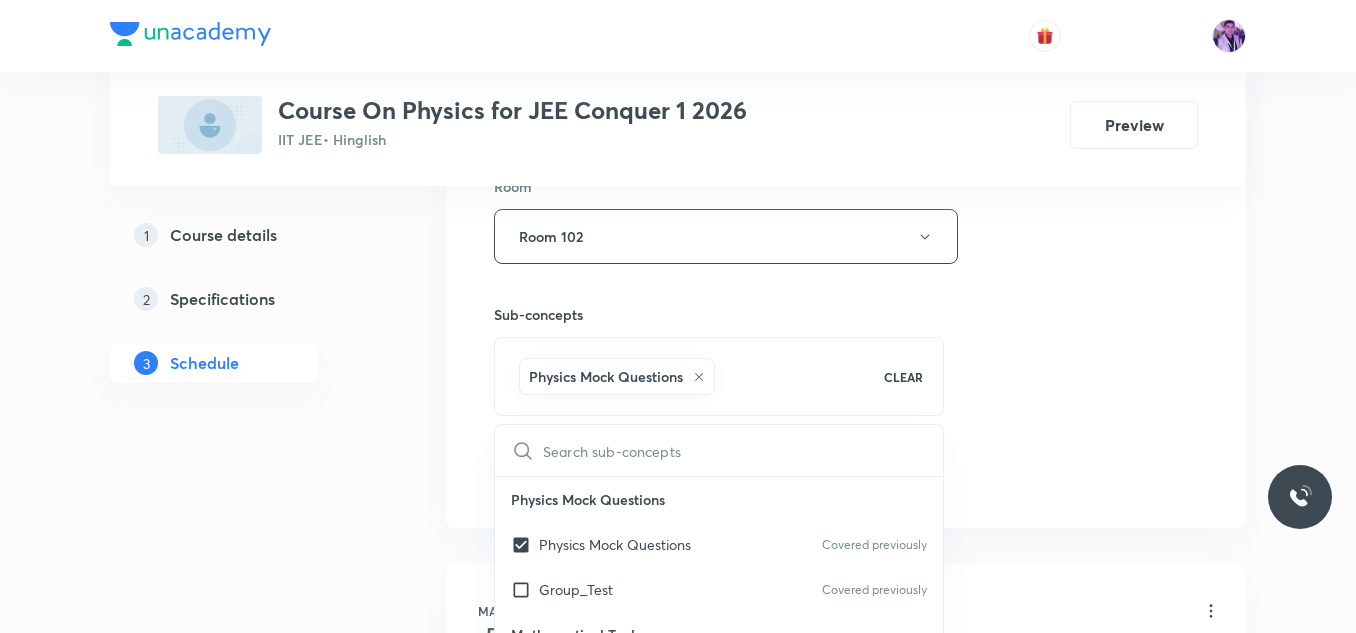 click on "Plus Courses Course On Physics for JEE Conquer 1 2026 IIT JEE  • Hinglish Preview 1 Course details 2 Specifications 3 Schedule Schedule 67  classes Session  68 Live class Session title 28/99 Elasticity and Heat Transfer ​ Schedule for Aug 2, 2025, 12:15 PM ​ Duration (in minutes) 75 ​   Session type Online Offline Room Room 102 Sub-concepts Physics Mock Questions CLEAR ​ Physics Mock Questions Physics Mock Questions Covered previously Group_Test Covered previously Mathematical Tools Vectors and Scalars  Covered previously Elementary Algebra Covered previously Basic Trigonometry Covered previously Addition of Vectors Covered previously 2D and 3D Geometry Representation of Vector  Components of a Vector Functions Unit Vectors Differentiation Integration Rectangular Components of a Vector in Three Dimensions Position Vector Use of Differentiation & Integration in One Dimensional Motion Displacement Vector Derivatives of Equations of Motion by Calculus Vectors Product of Two Vectors Maxima and Minima 5" at bounding box center (678, 5145) 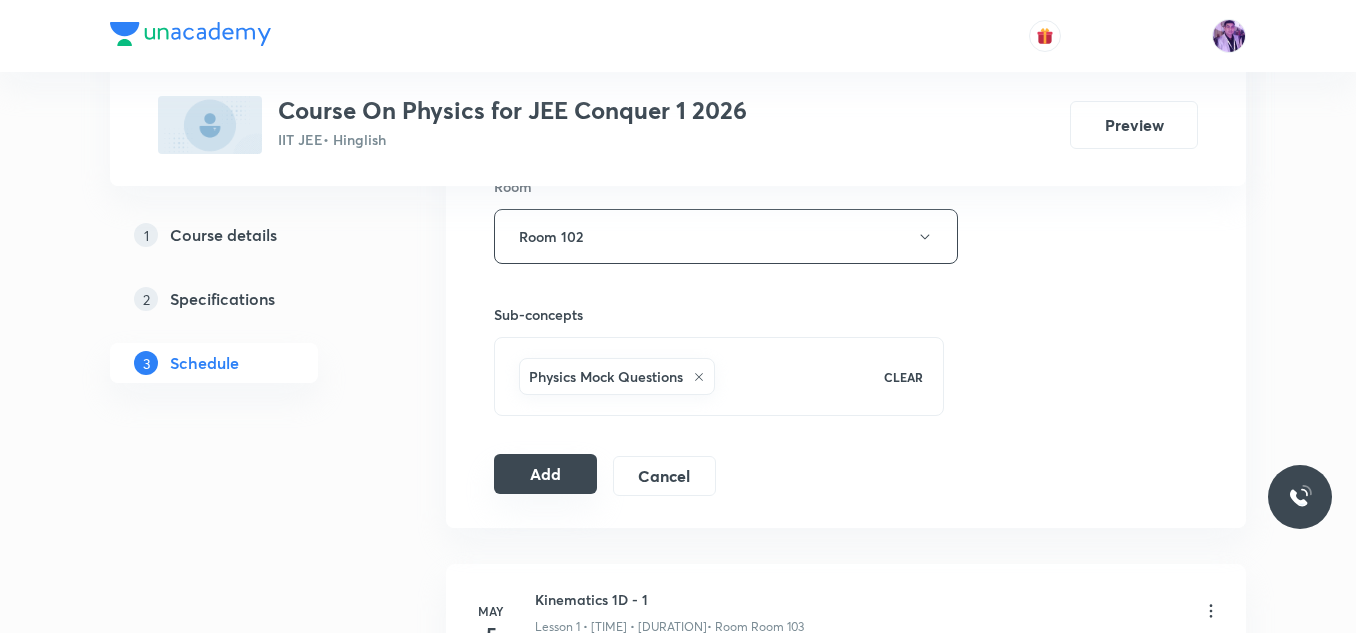 click on "Add" at bounding box center (545, 474) 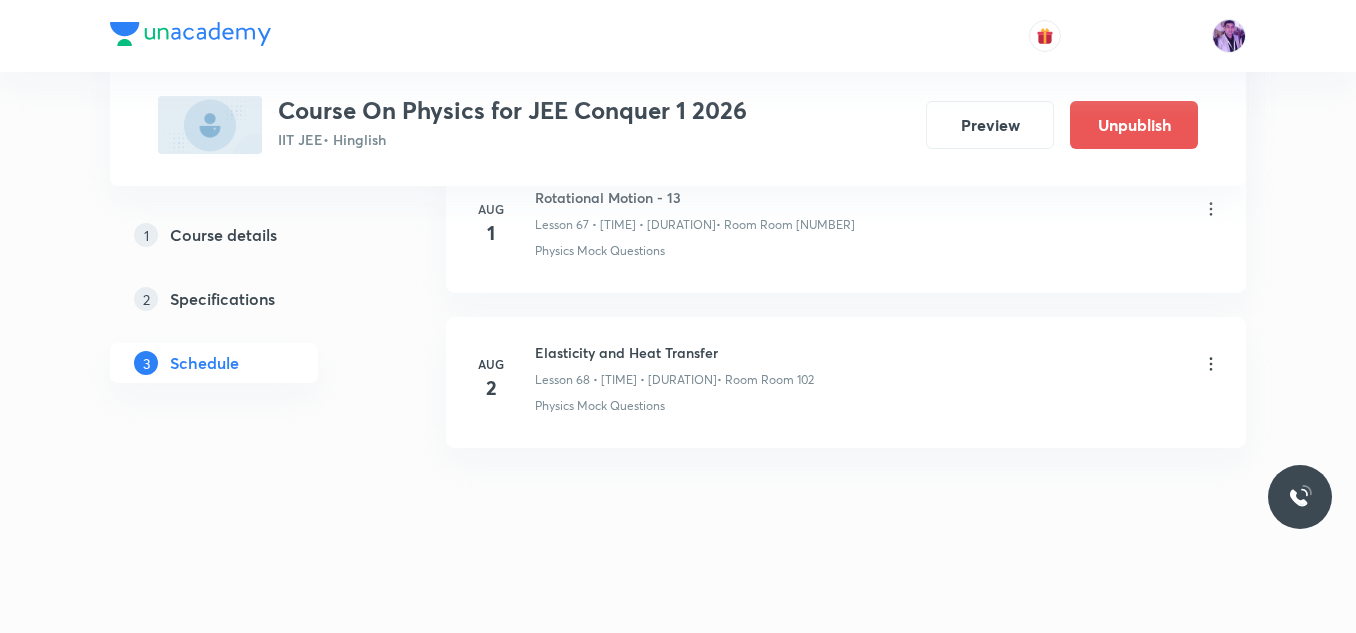 scroll, scrollTop: 10591, scrollLeft: 0, axis: vertical 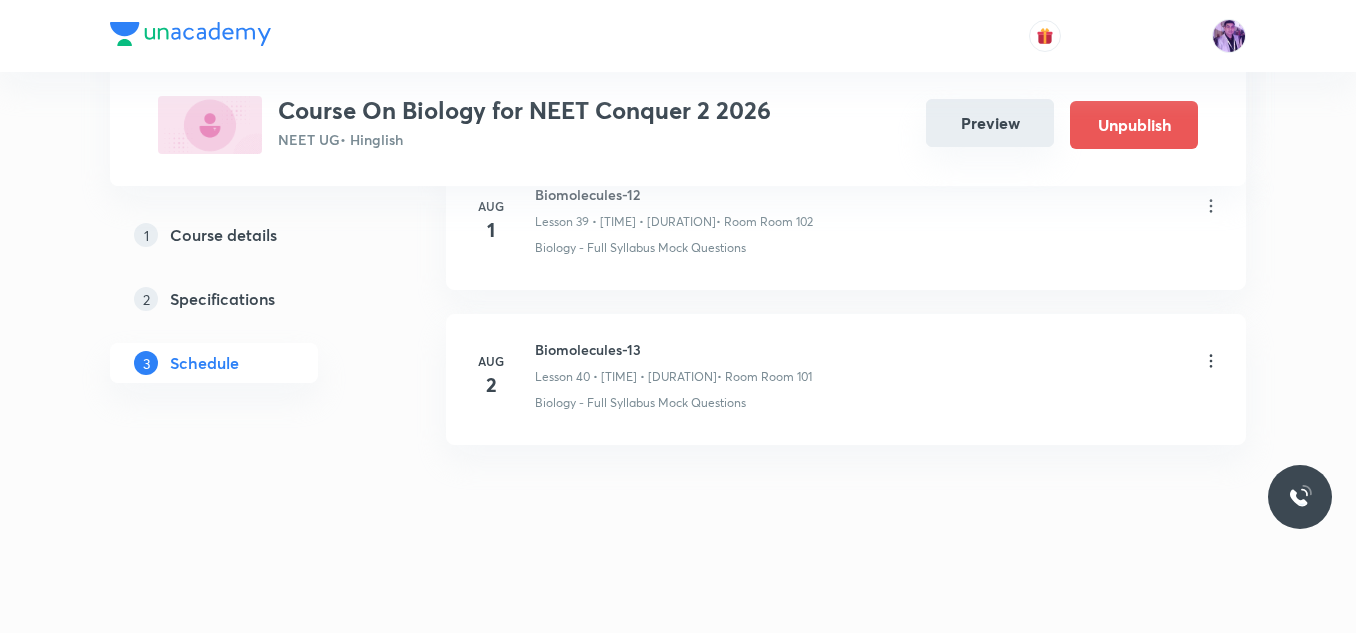 click on "Preview" at bounding box center (990, 123) 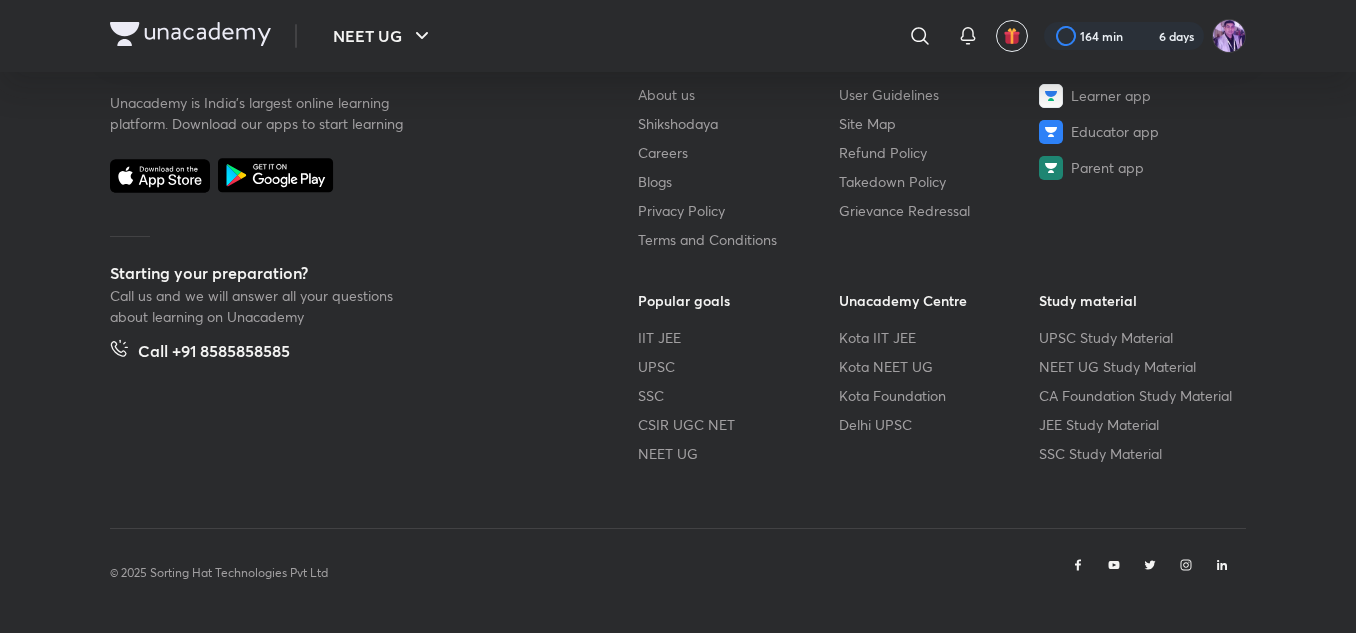 scroll, scrollTop: 0, scrollLeft: 0, axis: both 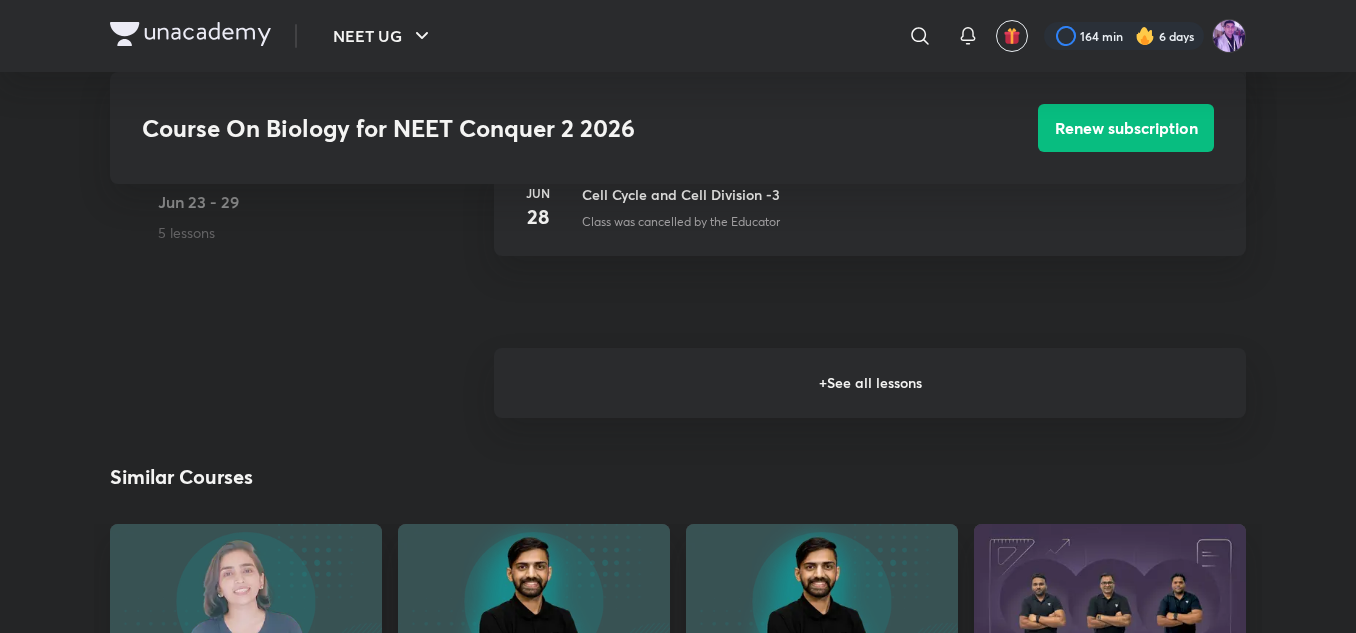 click on "+  See all lessons" at bounding box center (870, 383) 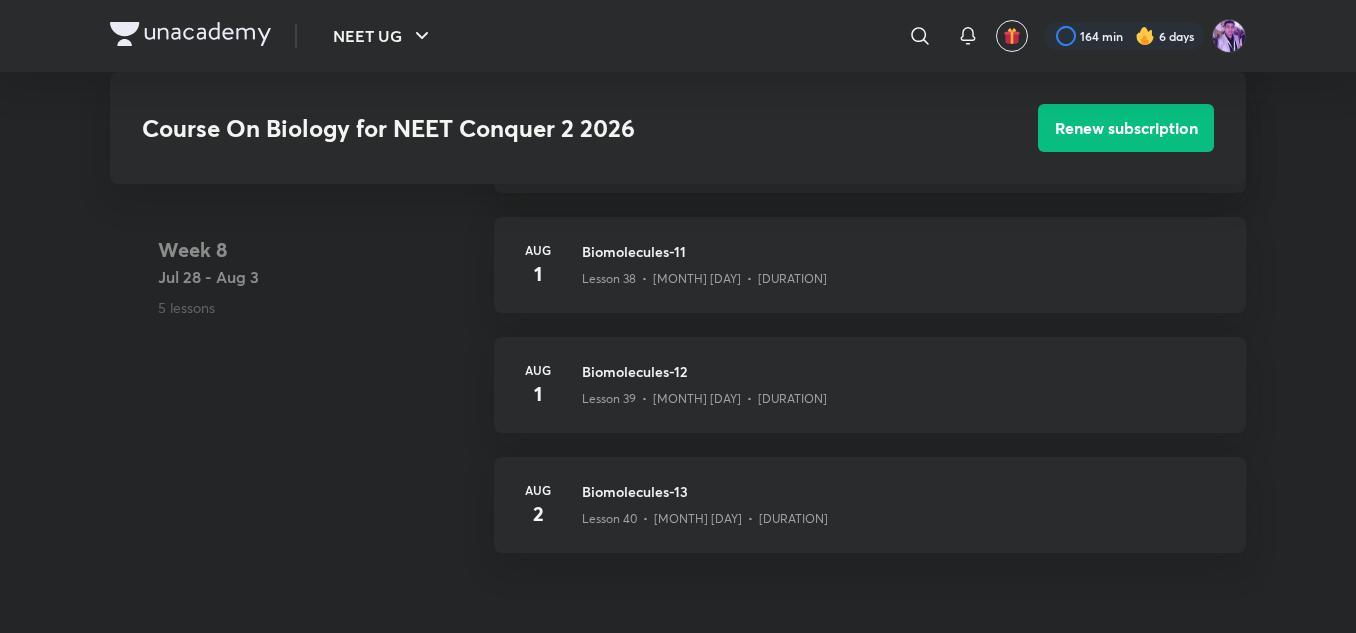 scroll, scrollTop: 5875, scrollLeft: 0, axis: vertical 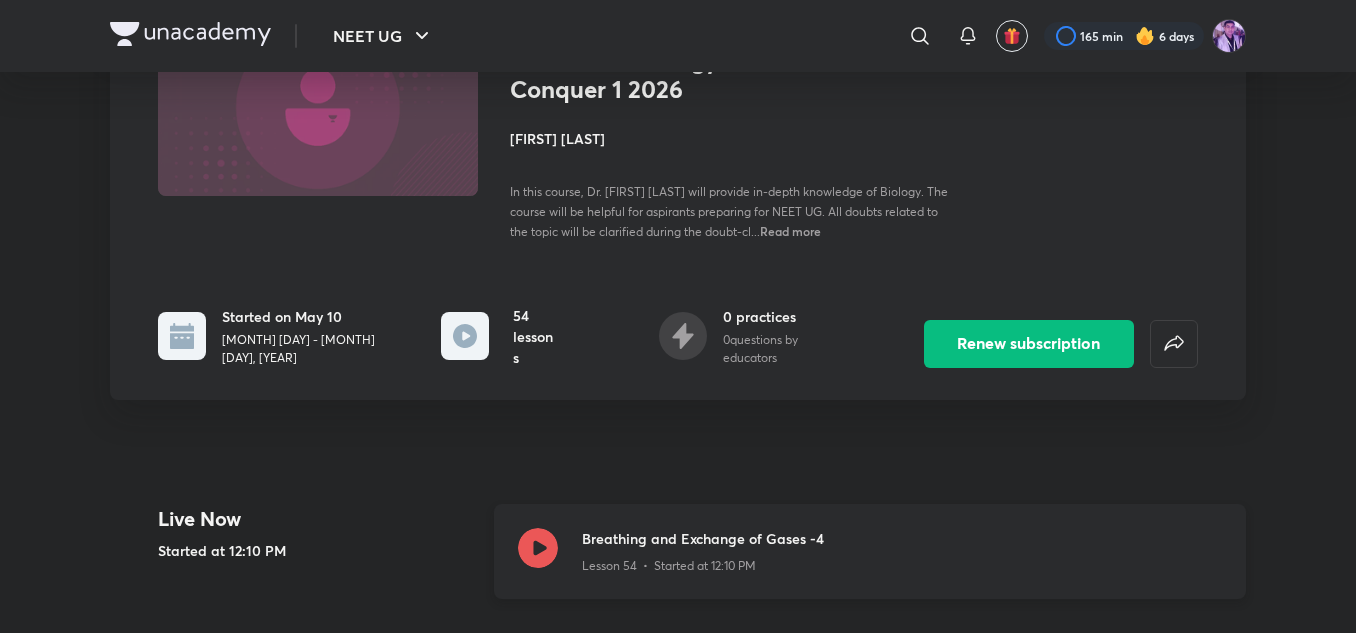 click 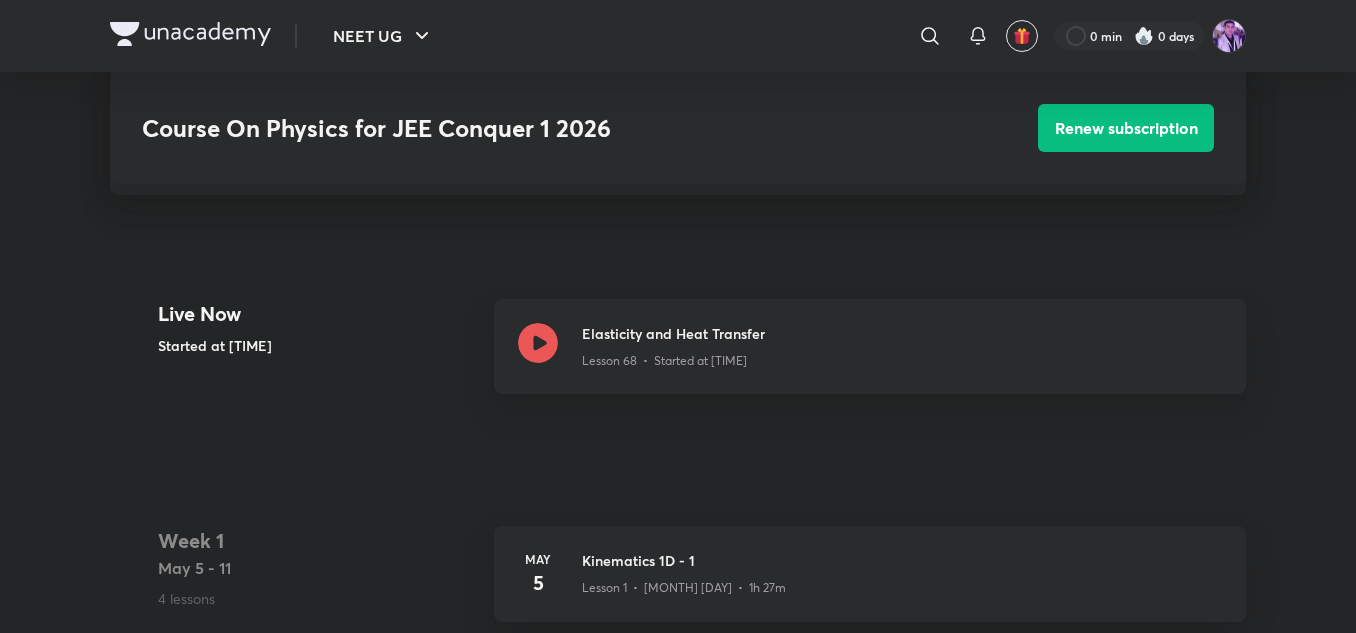 scroll, scrollTop: 403, scrollLeft: 0, axis: vertical 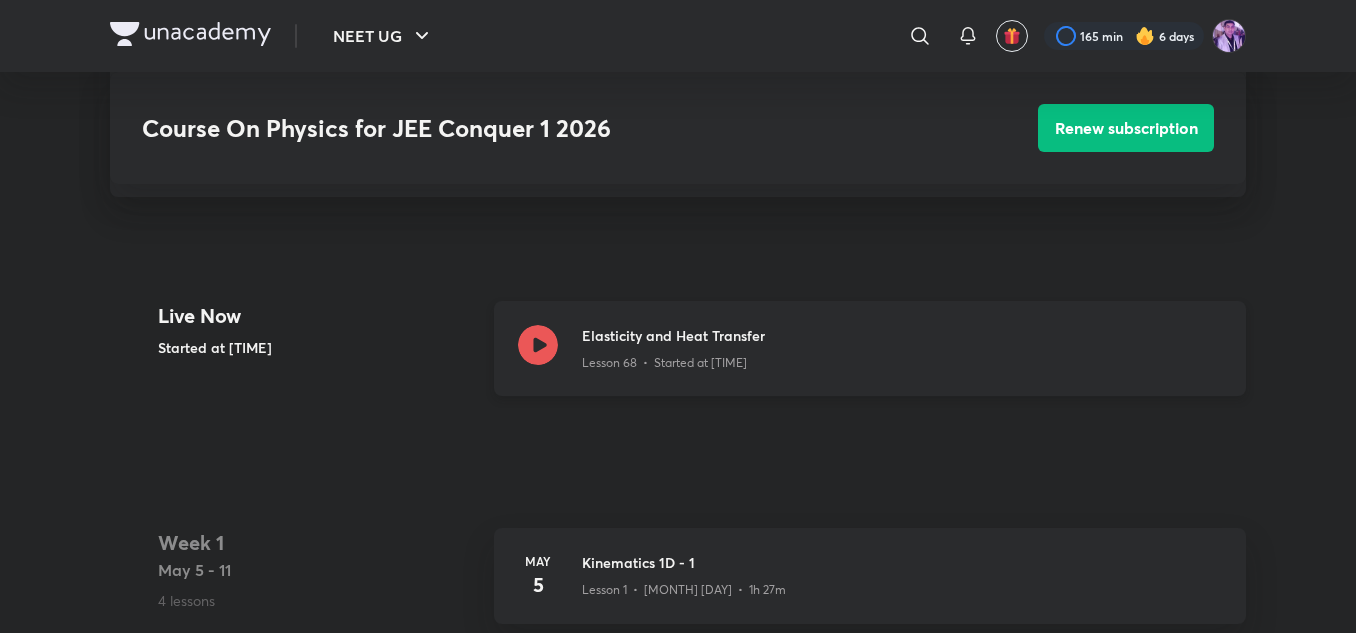 click 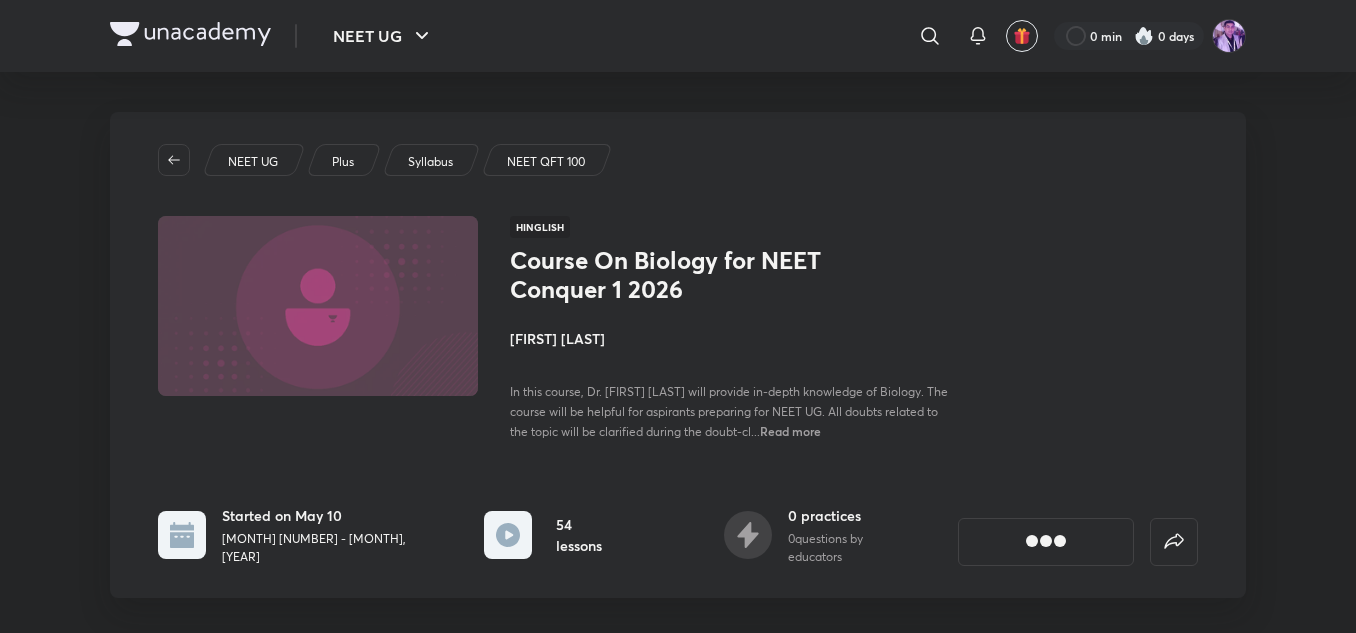 scroll, scrollTop: 0, scrollLeft: 0, axis: both 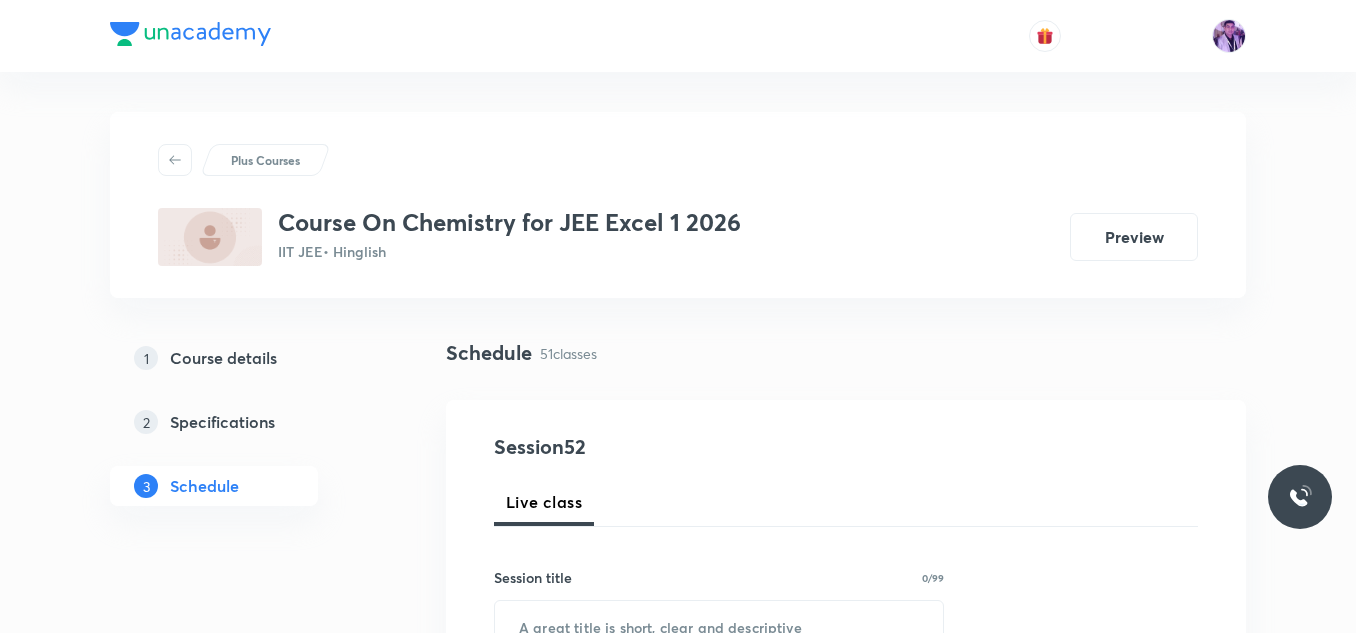click on "Preview" at bounding box center [1134, 237] 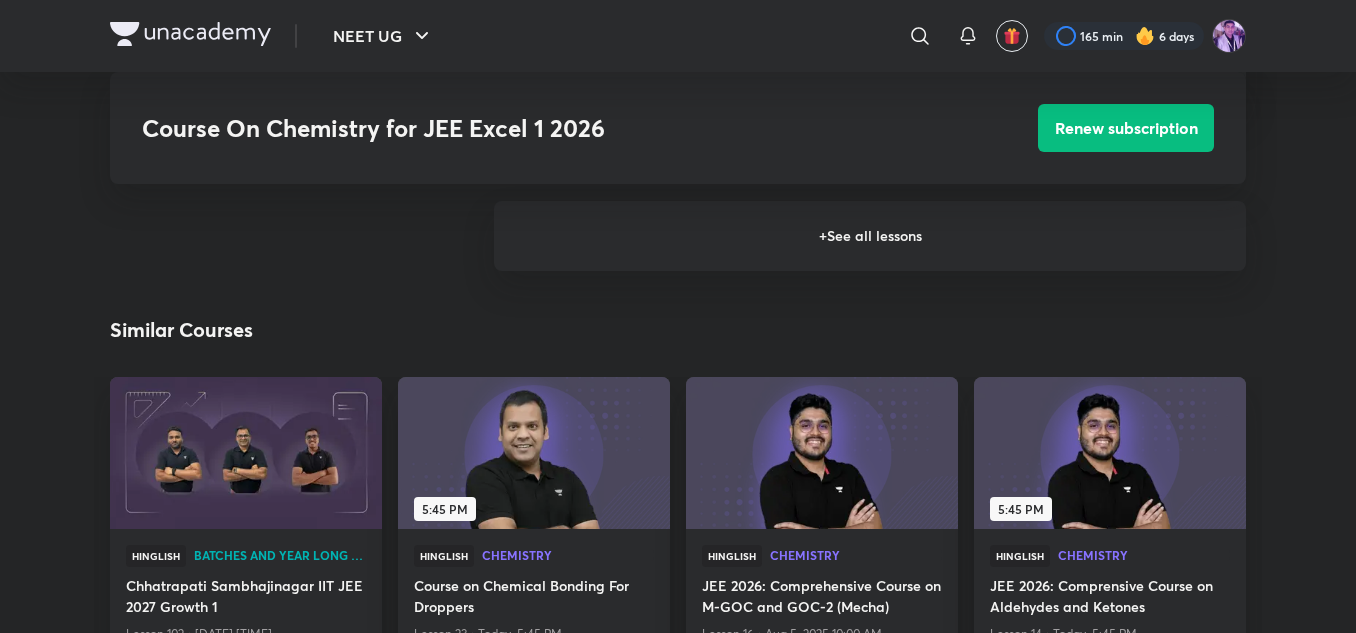 scroll, scrollTop: 2100, scrollLeft: 0, axis: vertical 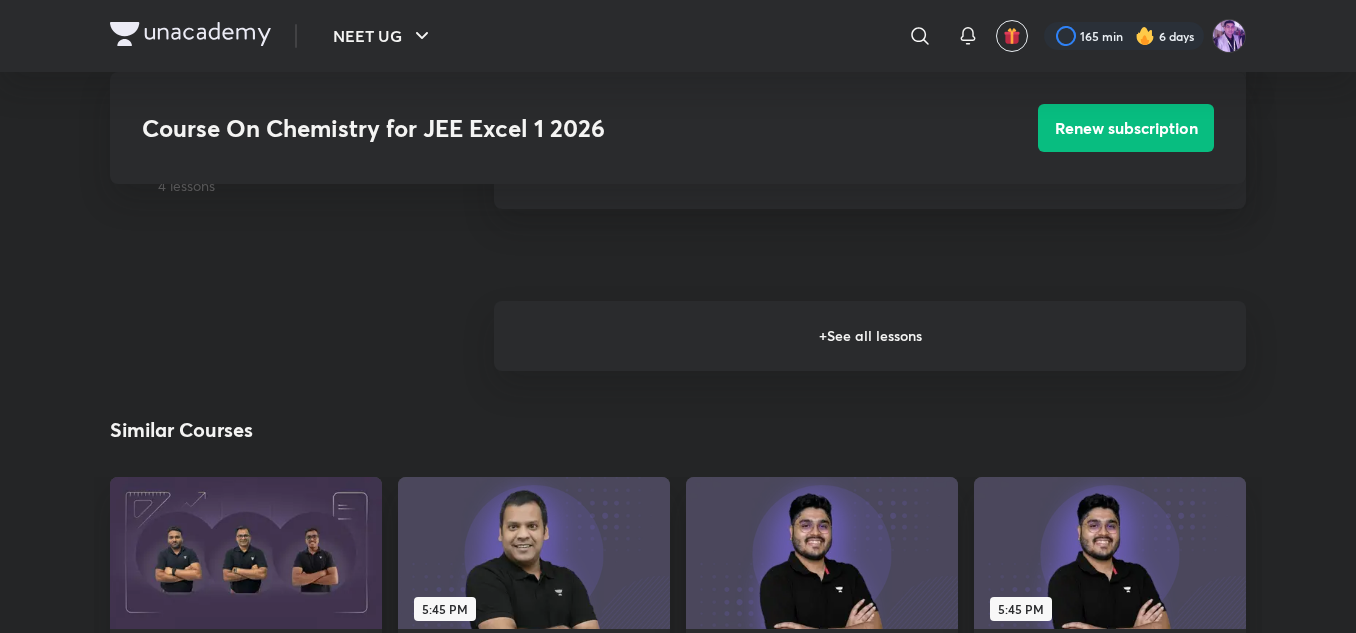 click on "+  See all lessons" at bounding box center (870, 336) 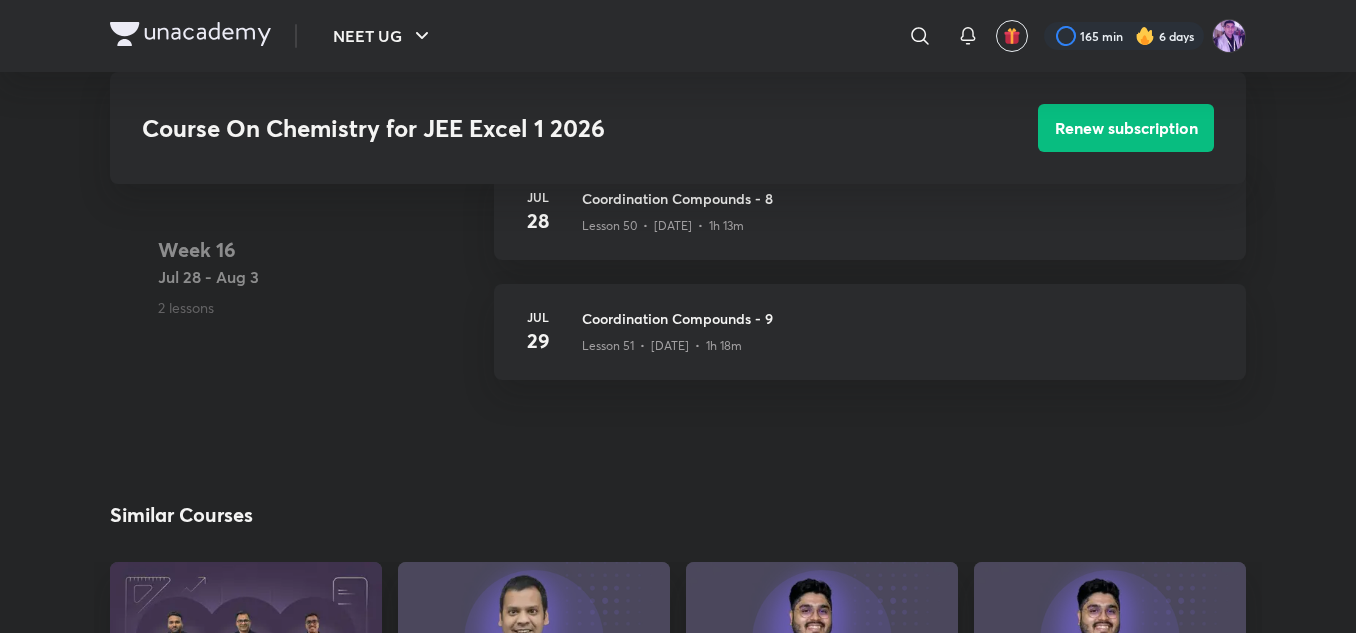 scroll, scrollTop: 8175, scrollLeft: 0, axis: vertical 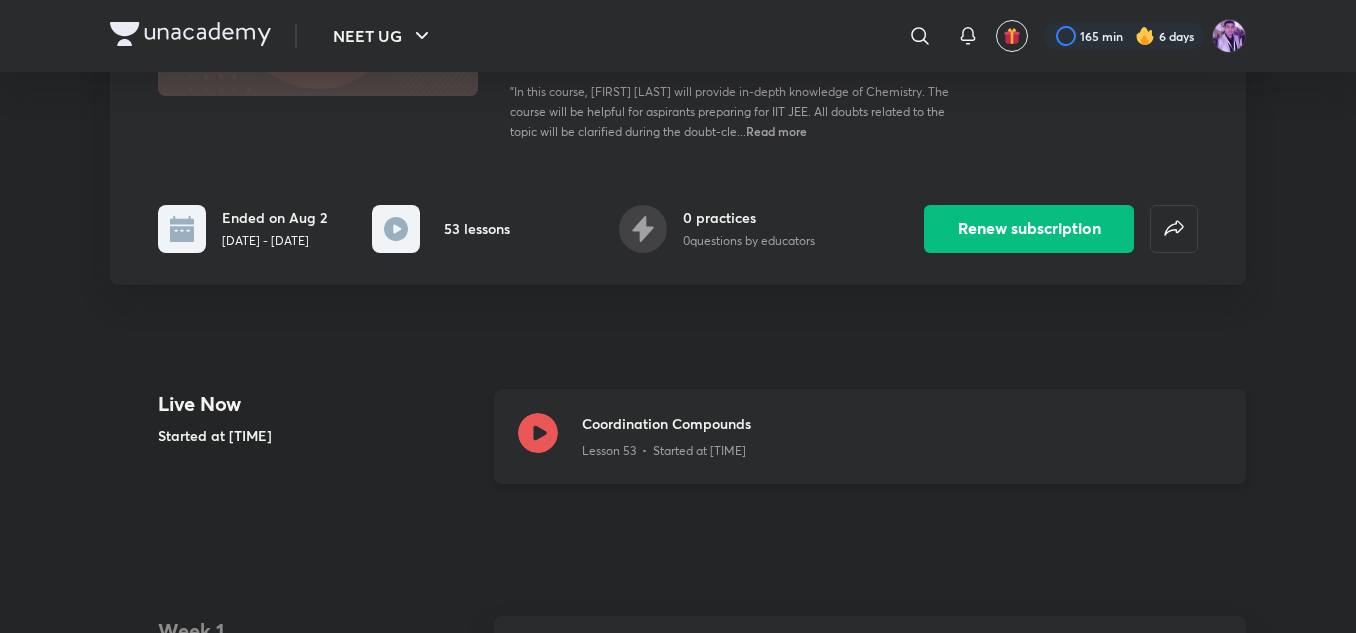 click 